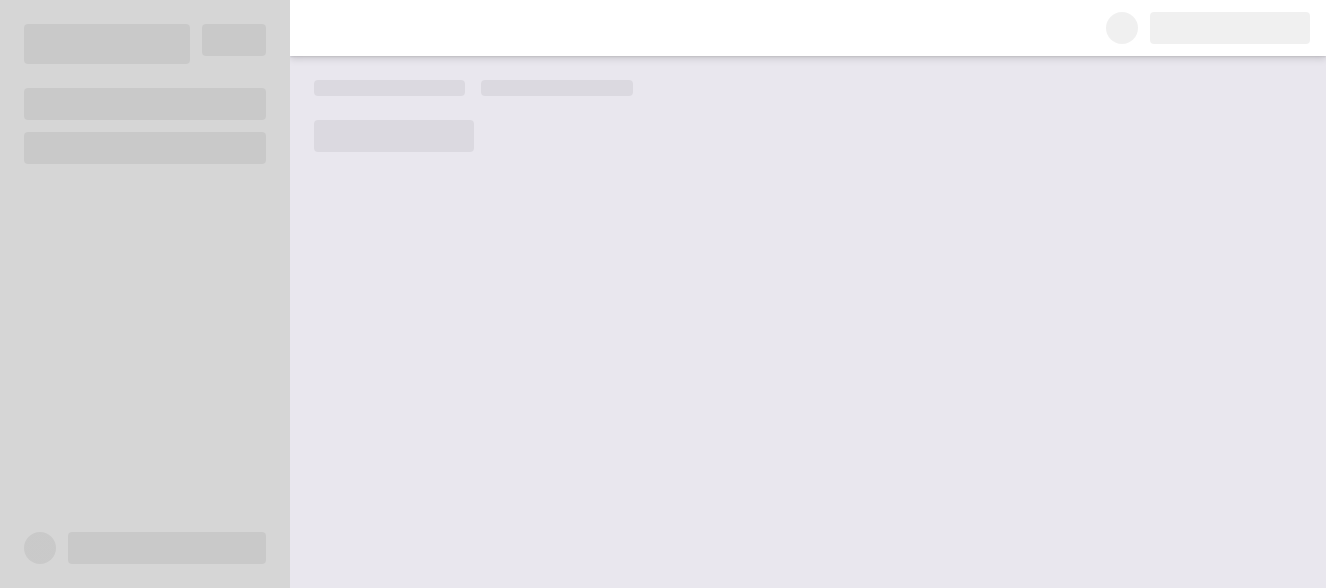 scroll, scrollTop: 0, scrollLeft: 0, axis: both 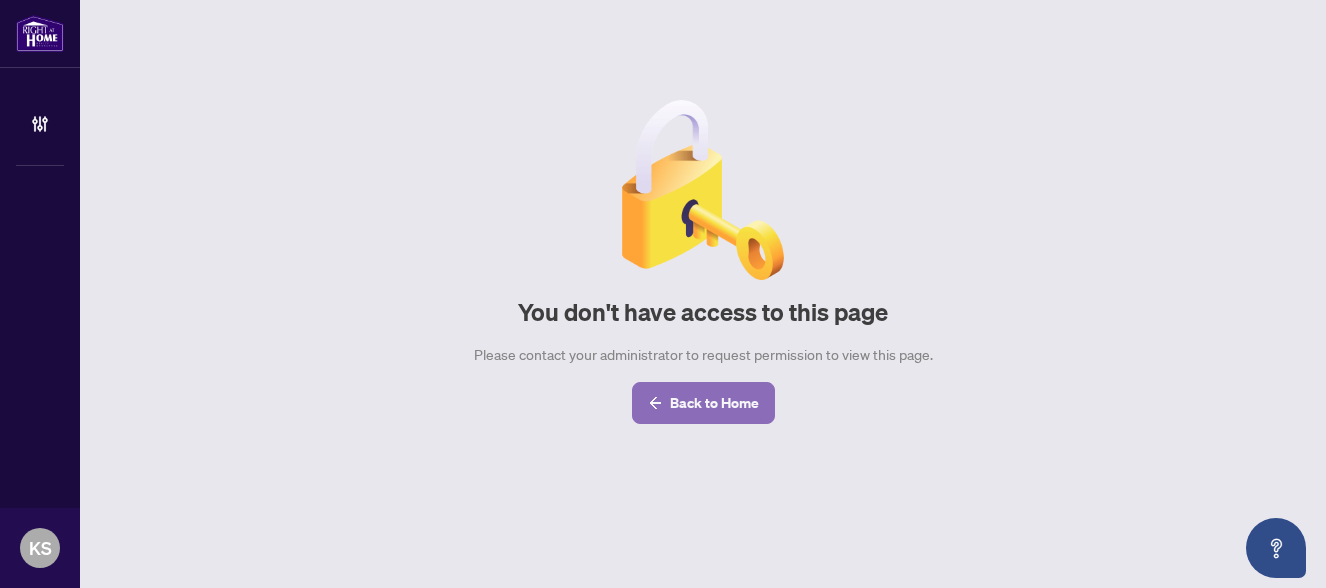 click on "Back to Home" at bounding box center (703, 403) 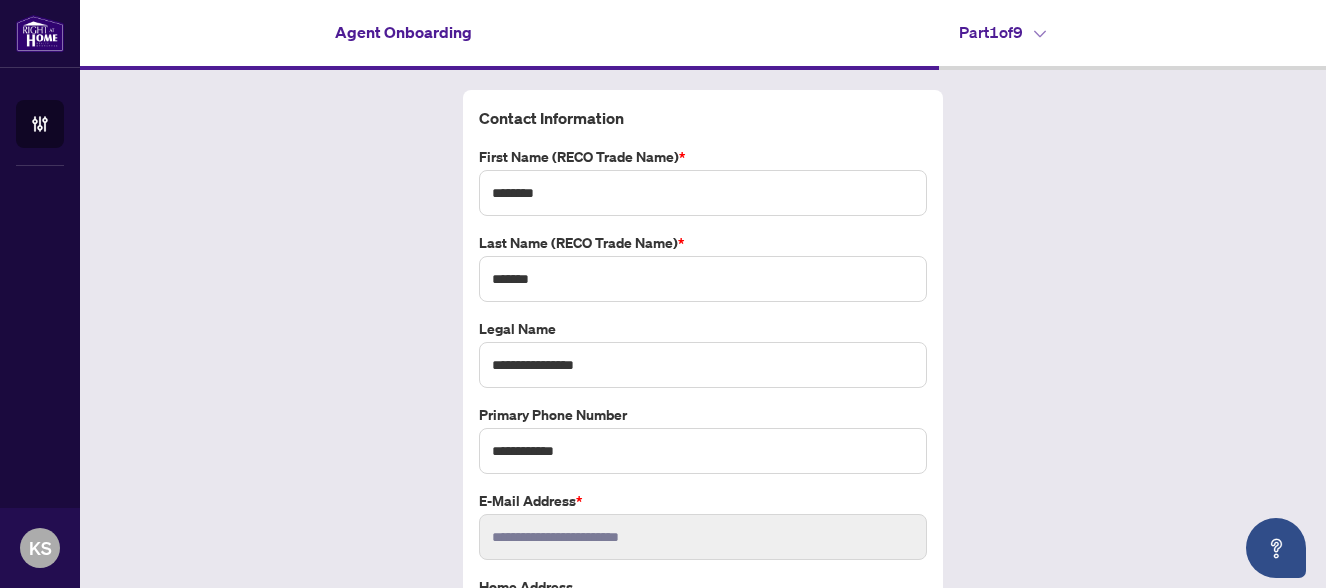 type on "********" 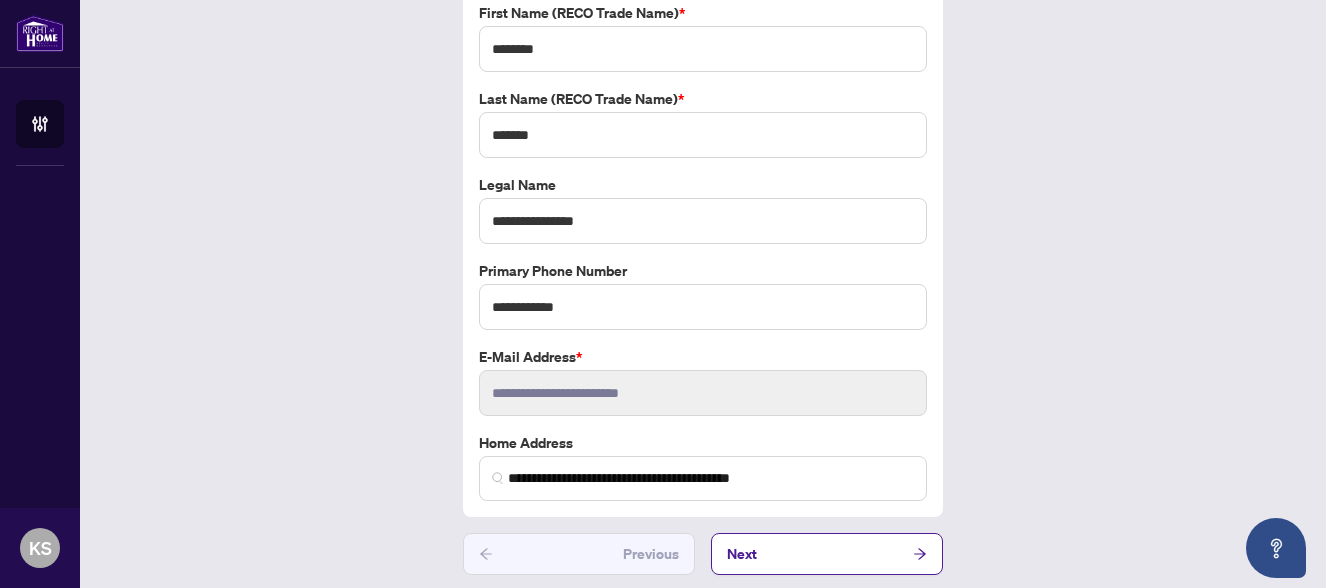 scroll, scrollTop: 150, scrollLeft: 0, axis: vertical 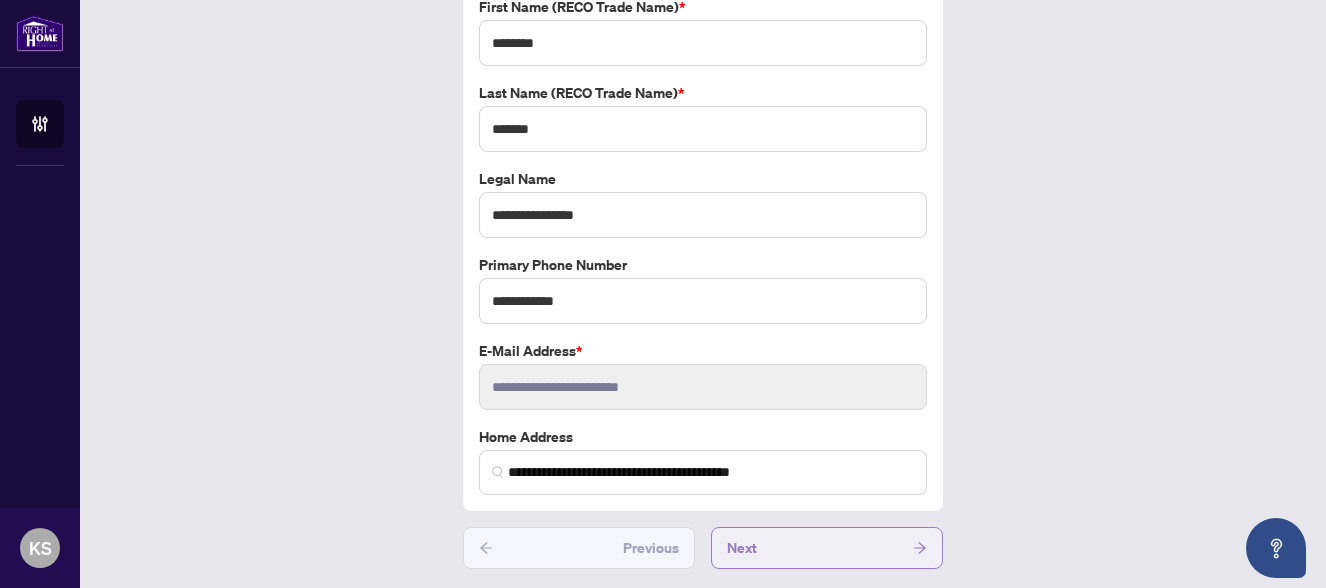 click on "Next" at bounding box center [742, 548] 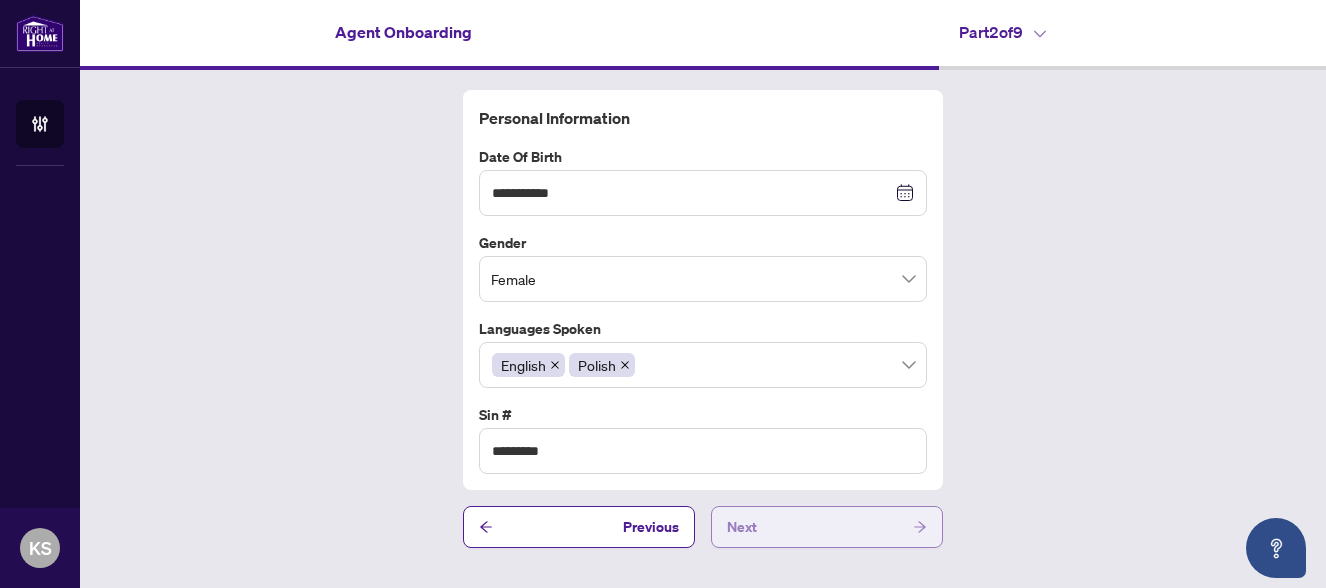 scroll, scrollTop: 0, scrollLeft: 0, axis: both 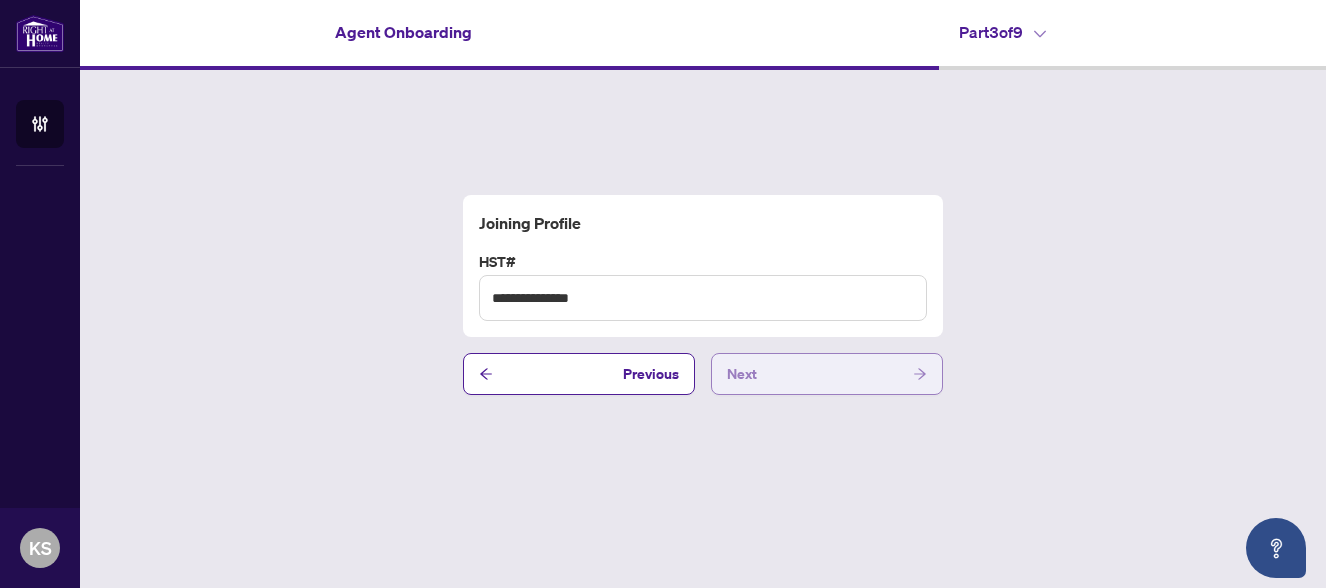 click on "Next" at bounding box center (742, 374) 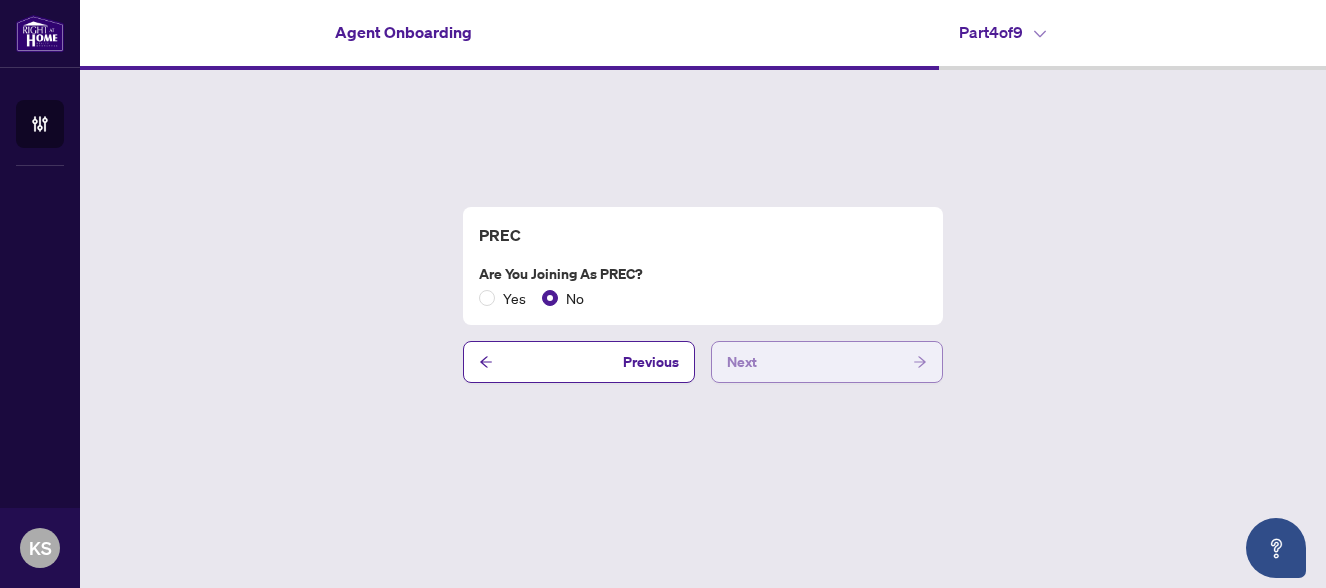 click on "Next" at bounding box center (742, 362) 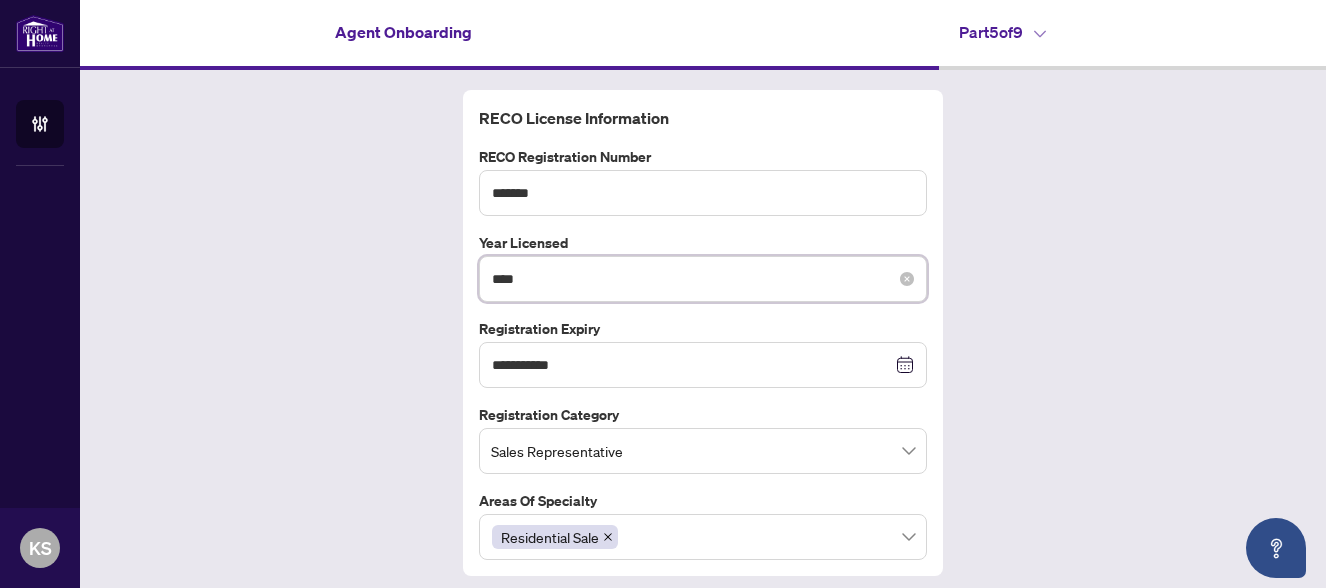 click on "****" at bounding box center [692, 279] 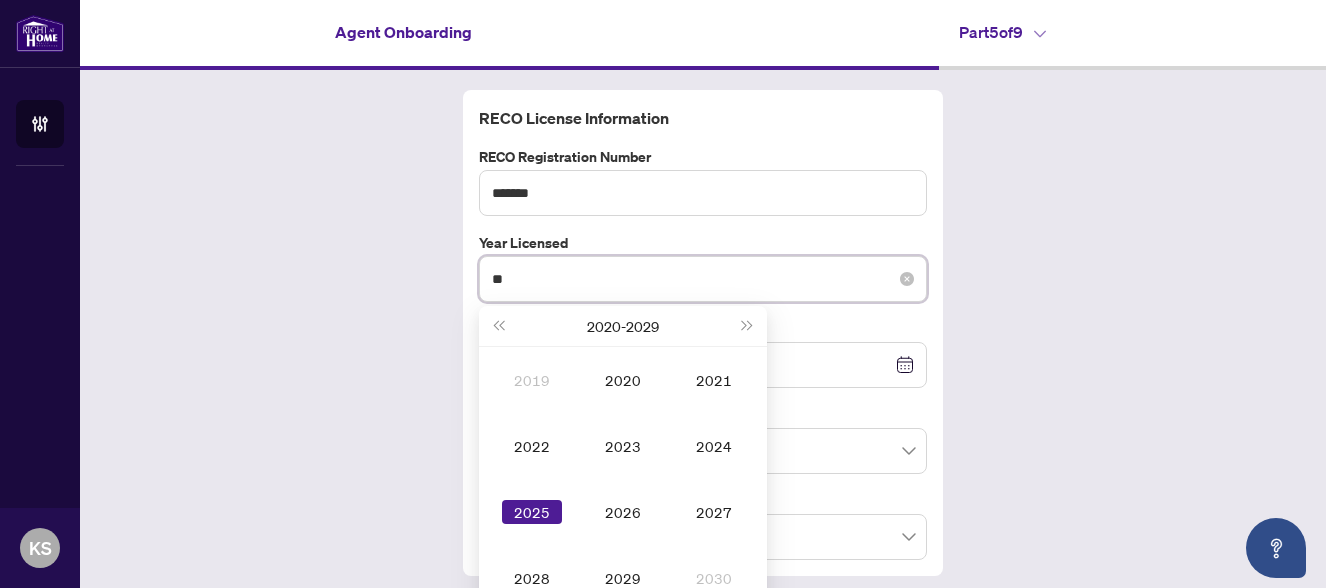 type on "*" 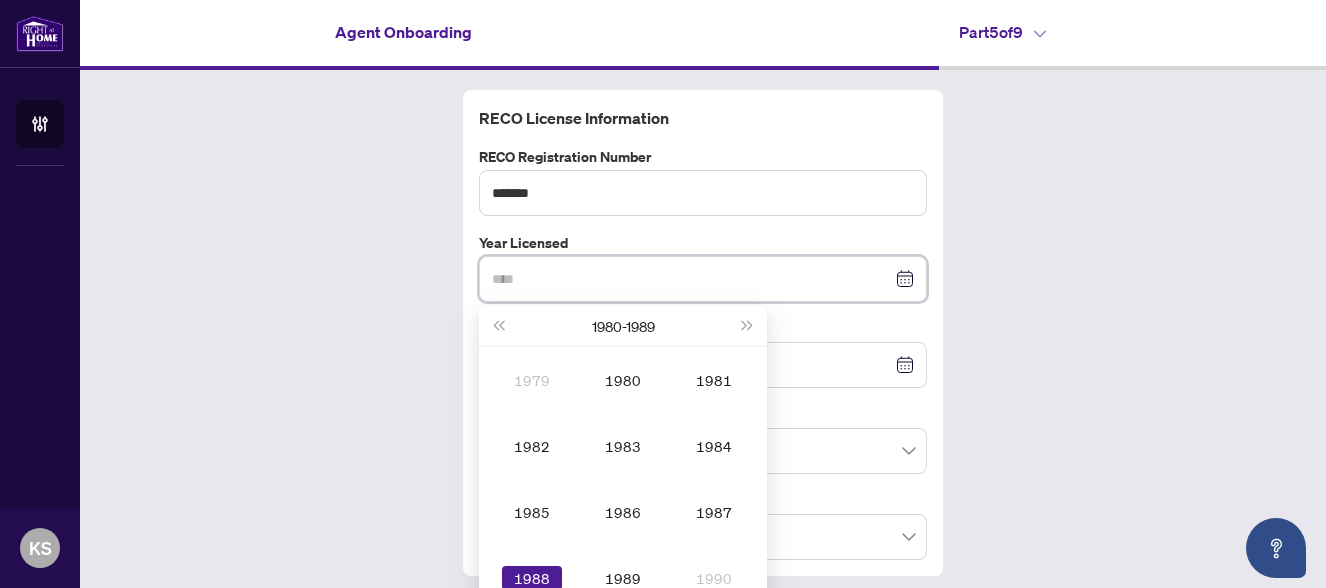 type on "****" 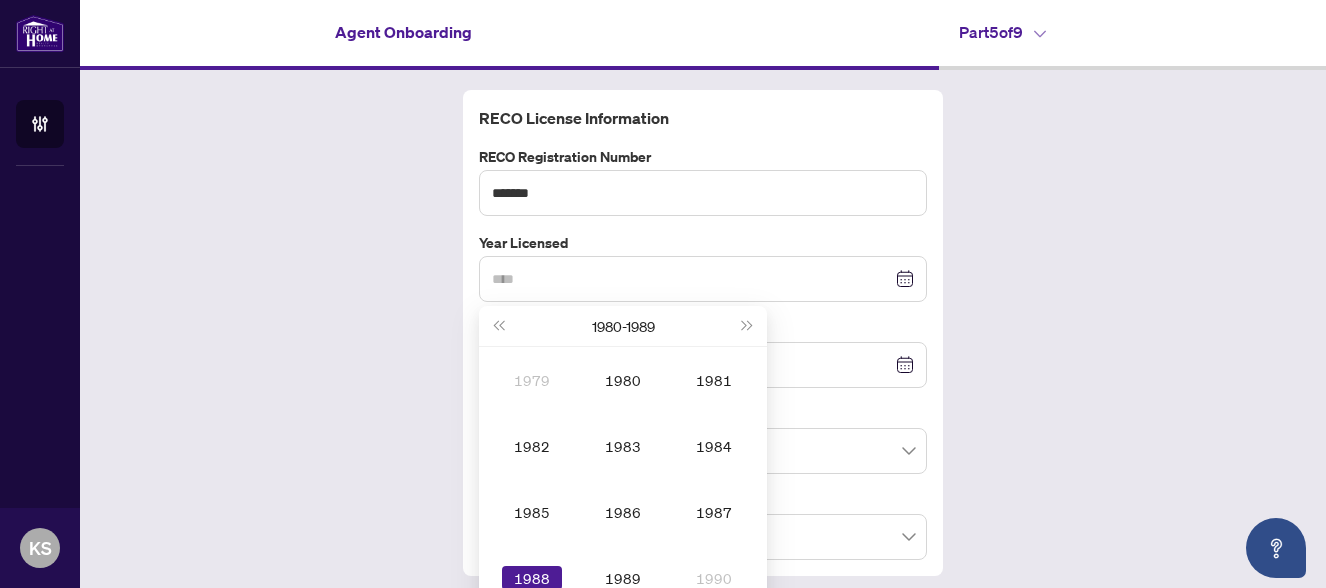 click on "1988" at bounding box center (532, 578) 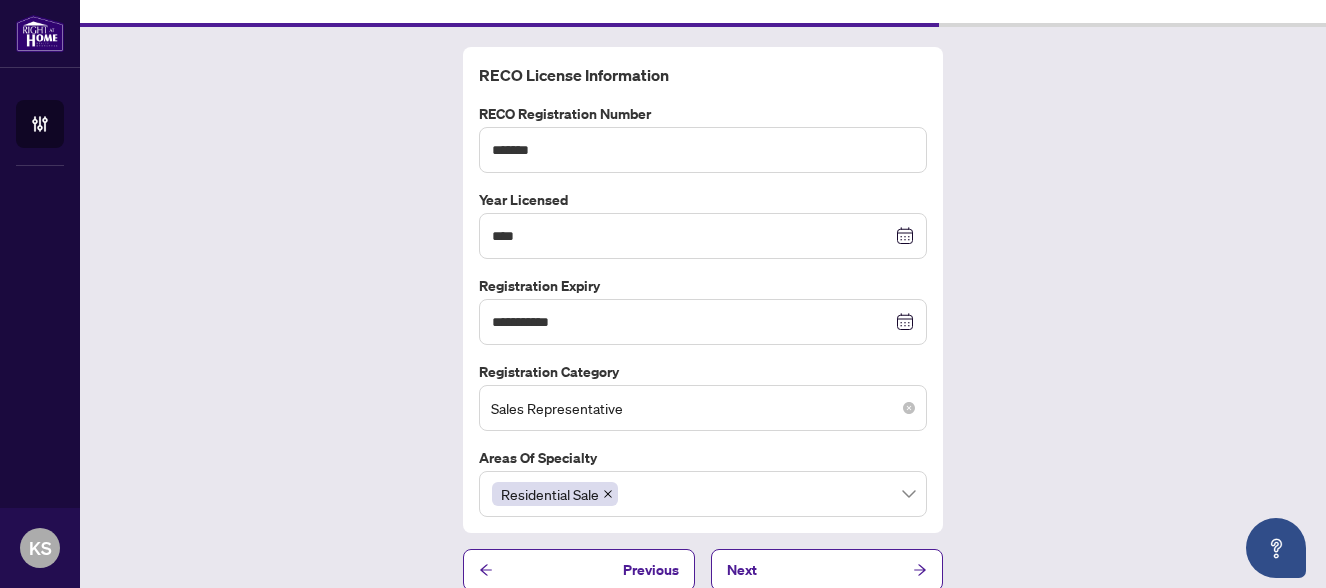 scroll, scrollTop: 65, scrollLeft: 0, axis: vertical 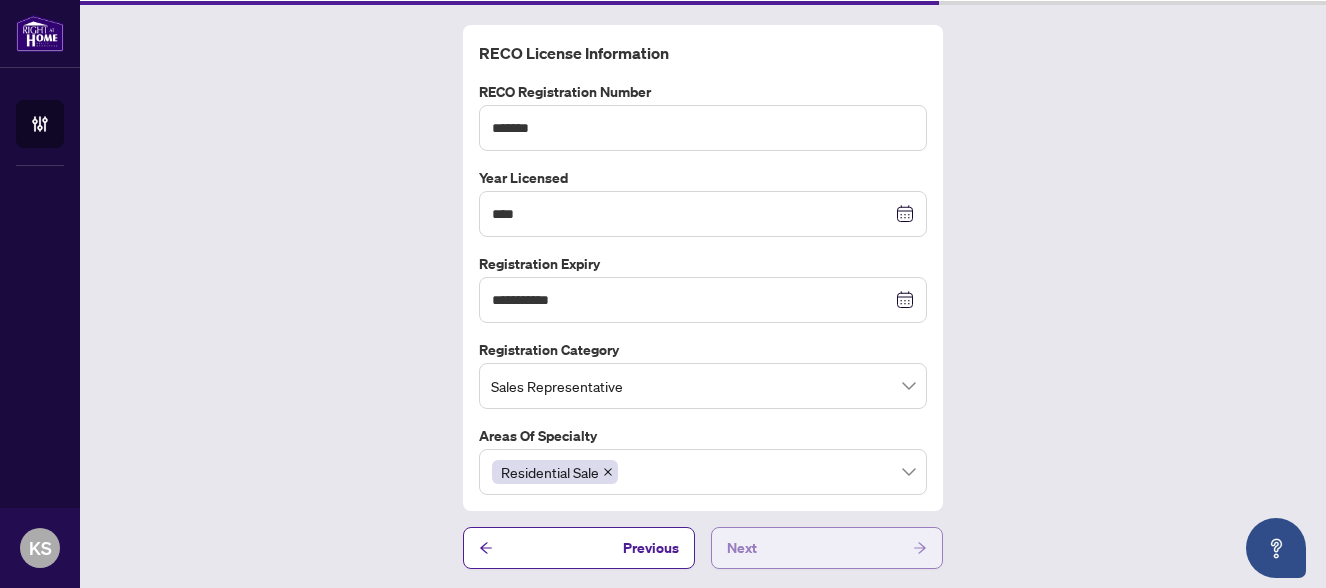 click on "Next" at bounding box center [742, 548] 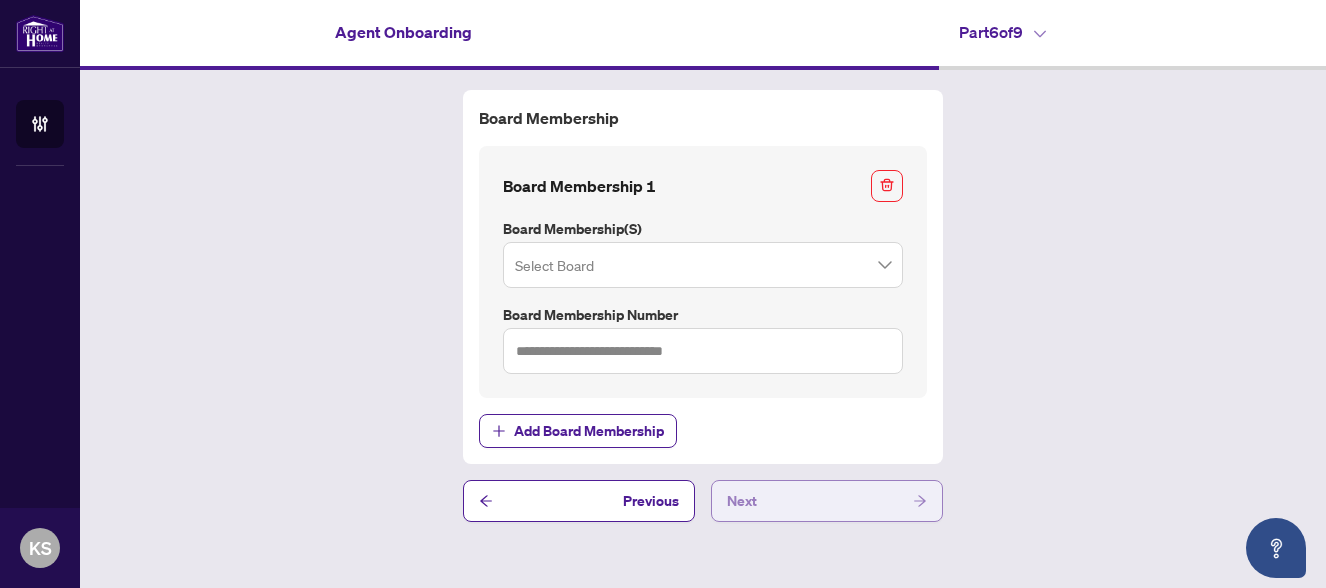 scroll, scrollTop: 0, scrollLeft: 0, axis: both 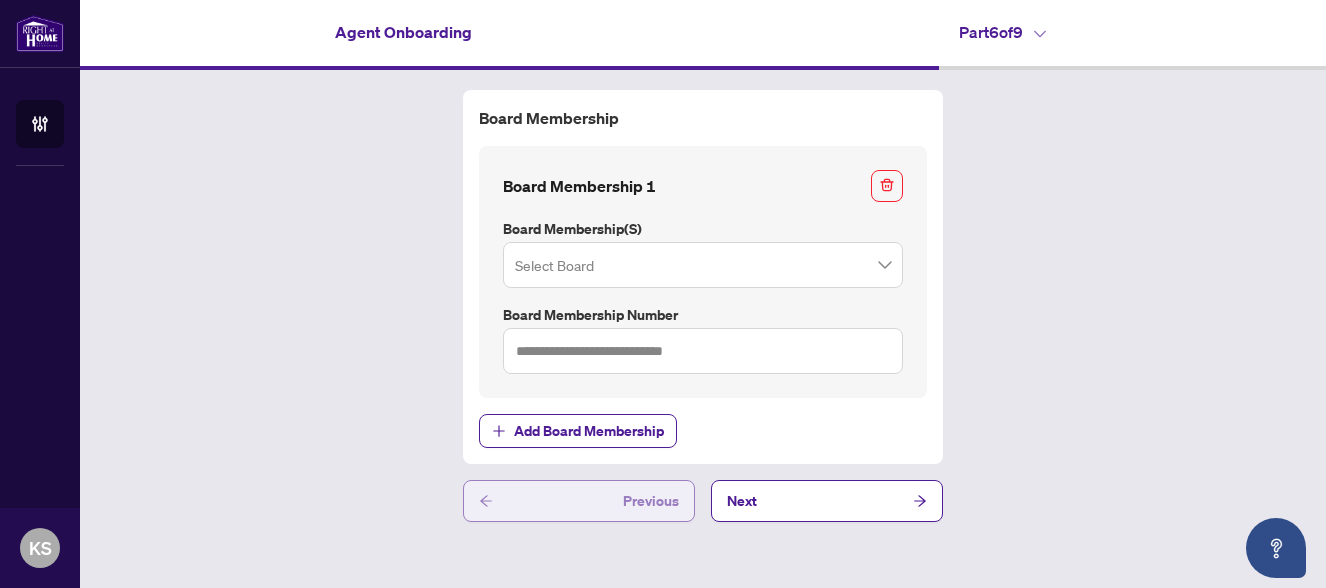 click on "Previous" at bounding box center (651, 501) 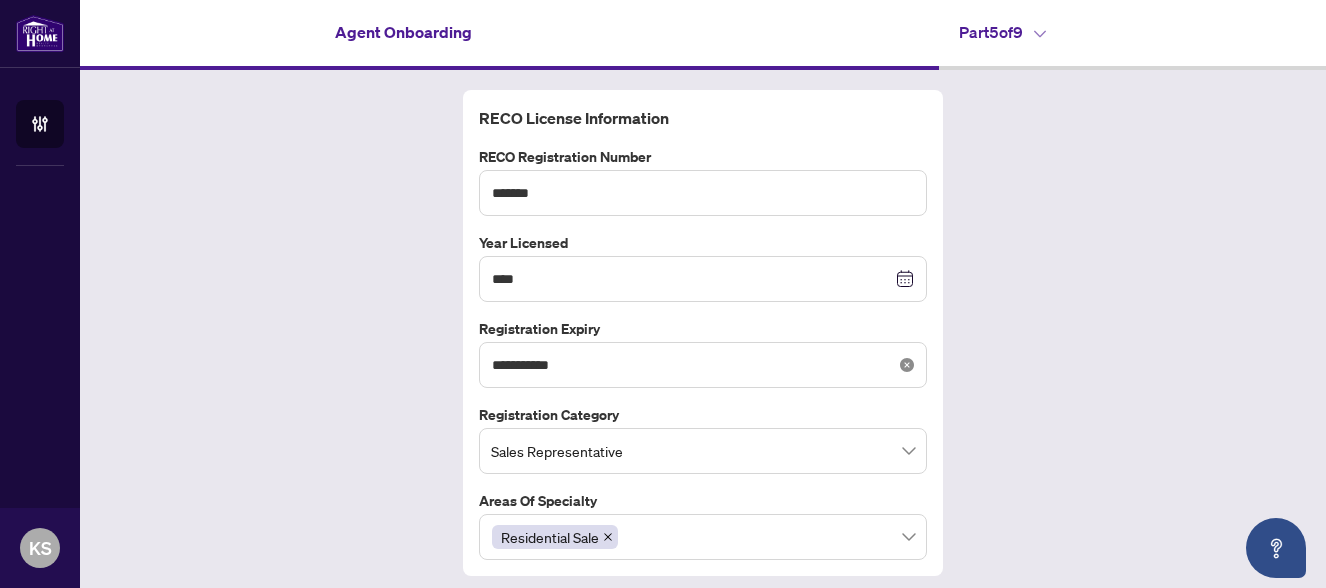 click 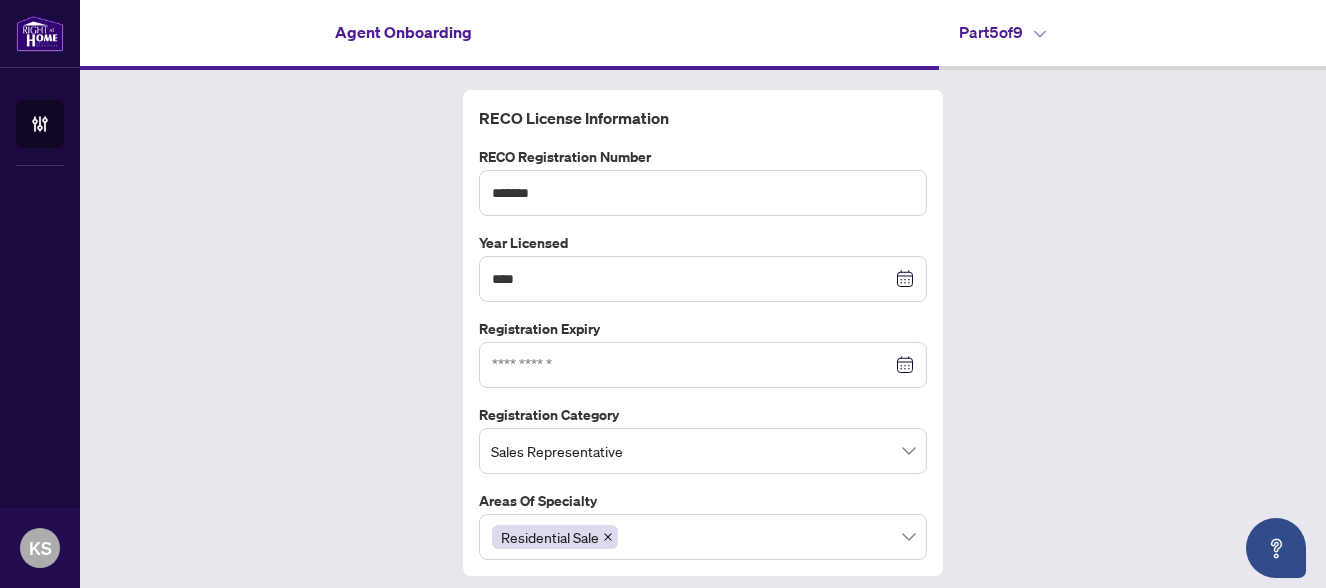click at bounding box center (703, 365) 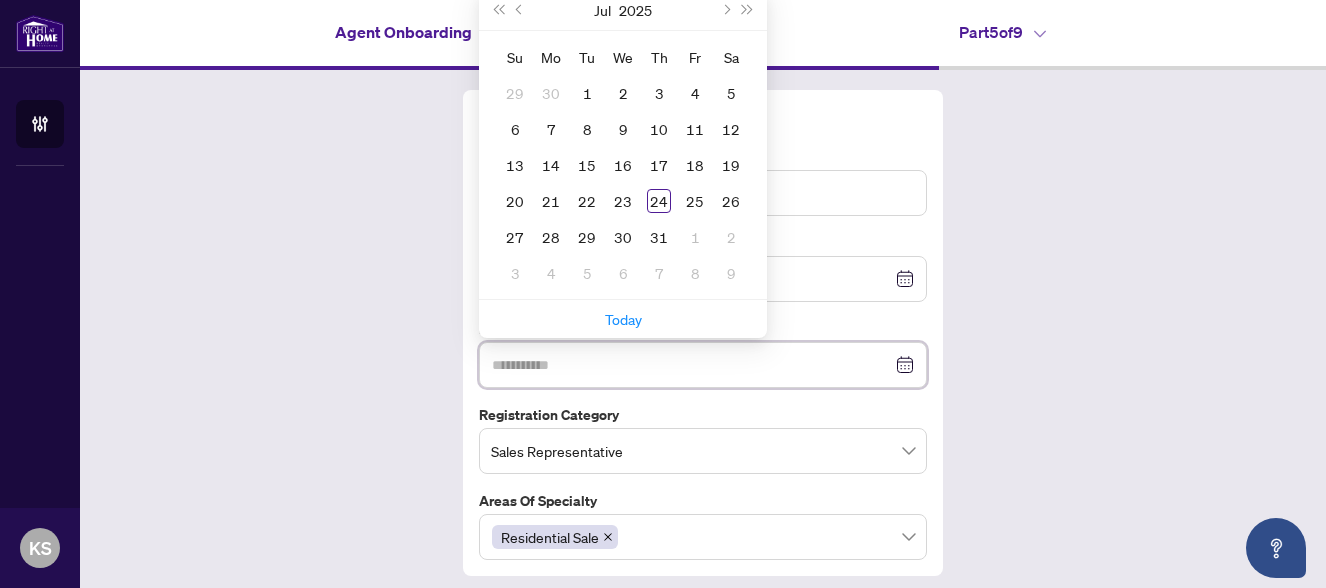 type on "**********" 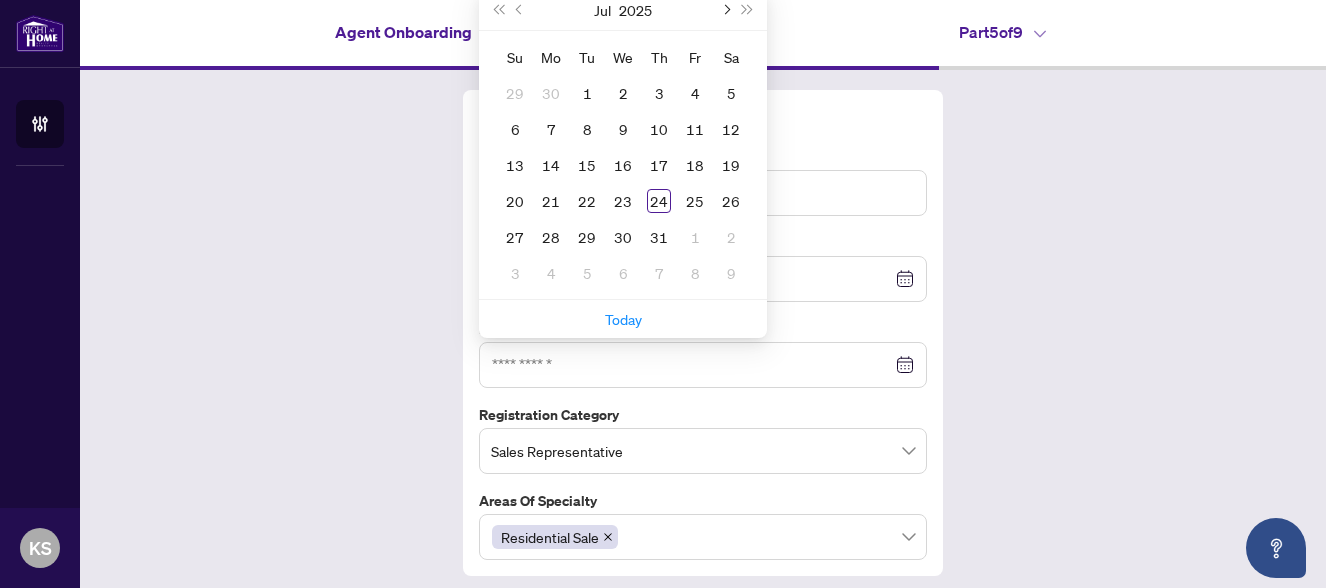 click at bounding box center (725, 10) 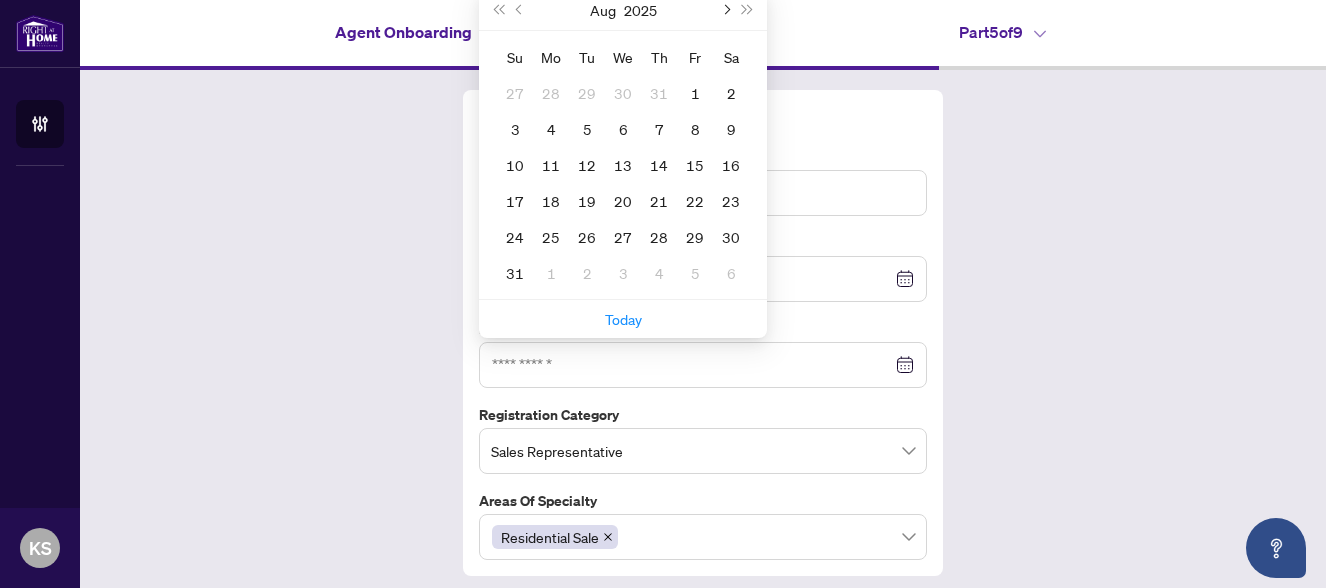 click at bounding box center (725, 10) 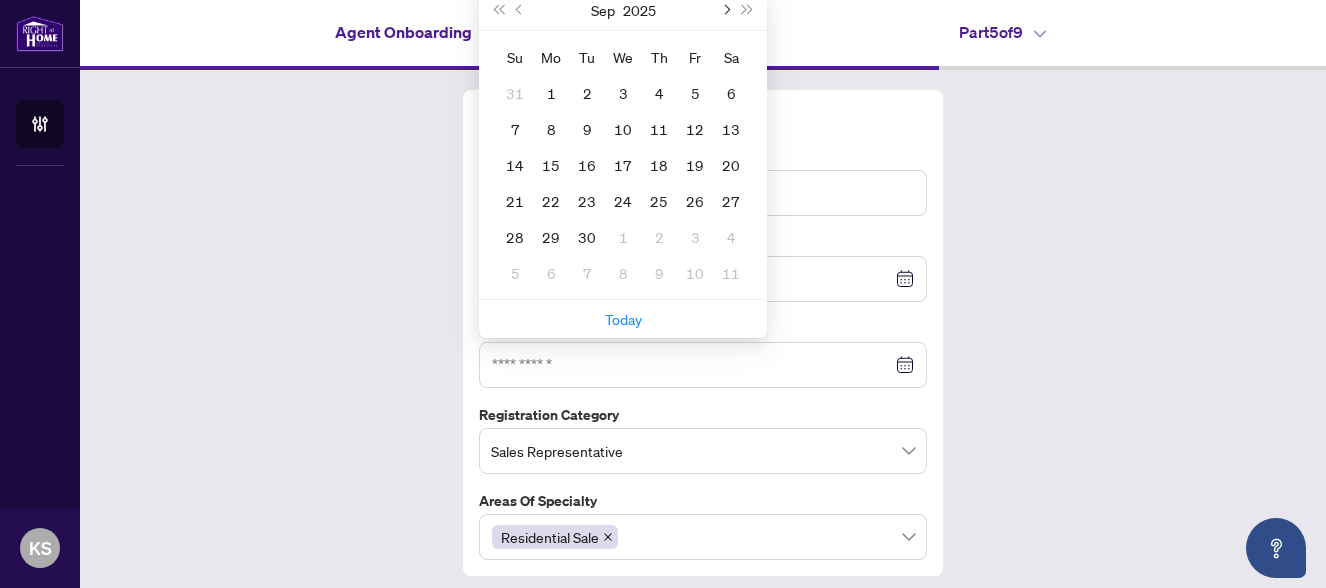 click at bounding box center (725, 10) 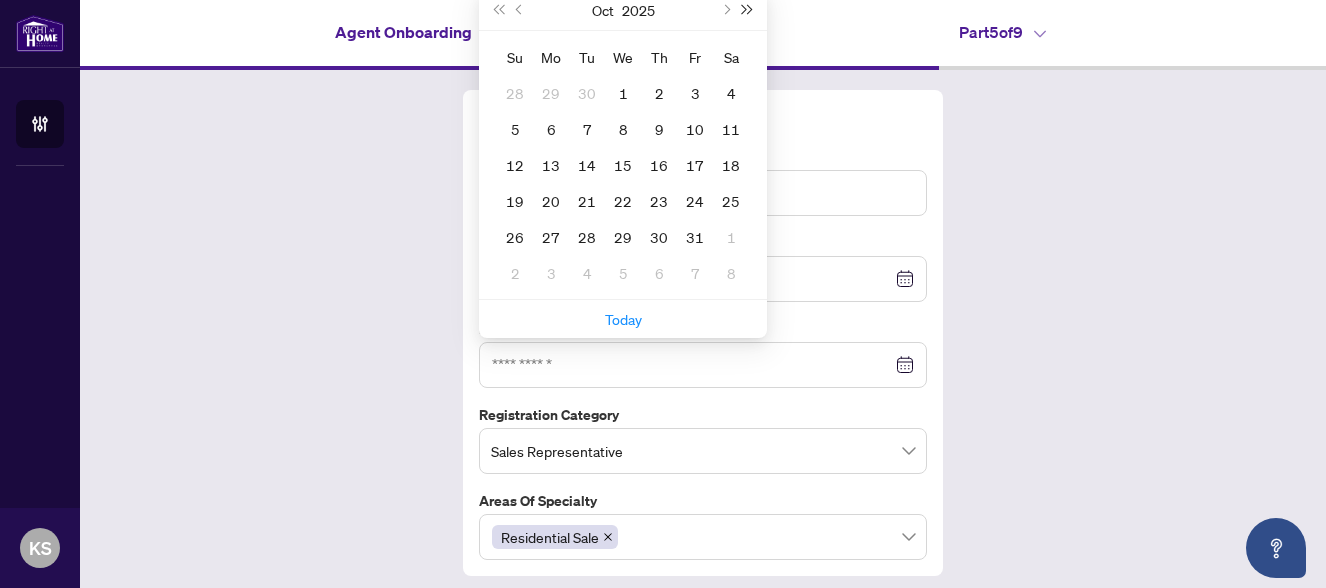 click at bounding box center (748, 10) 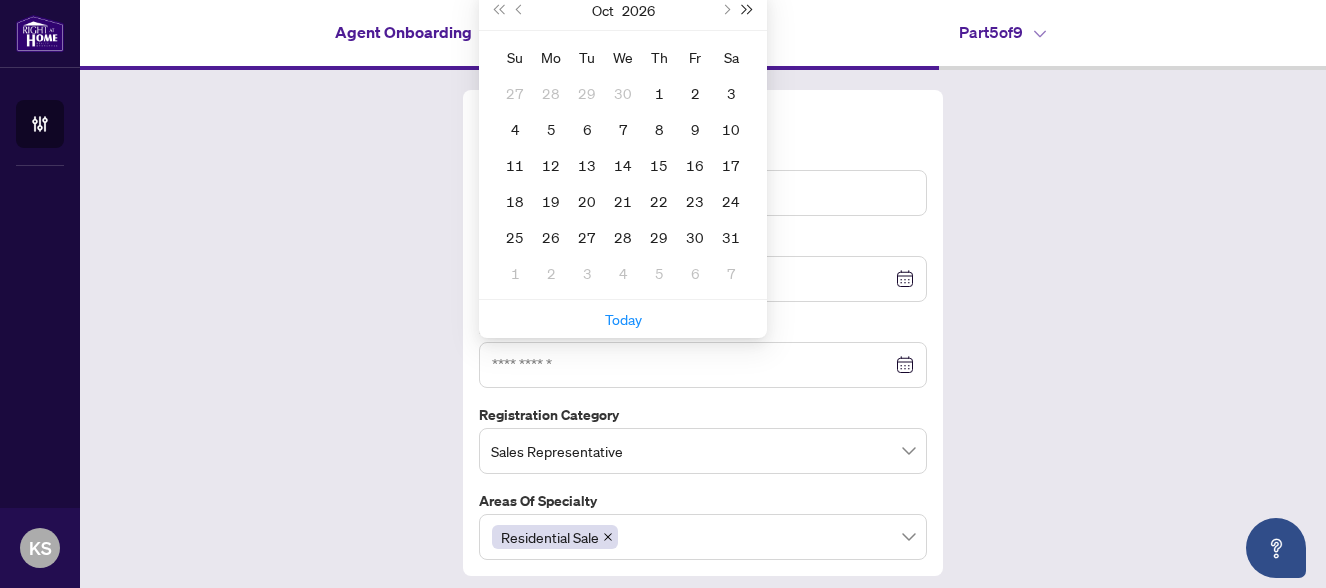 click at bounding box center (748, 10) 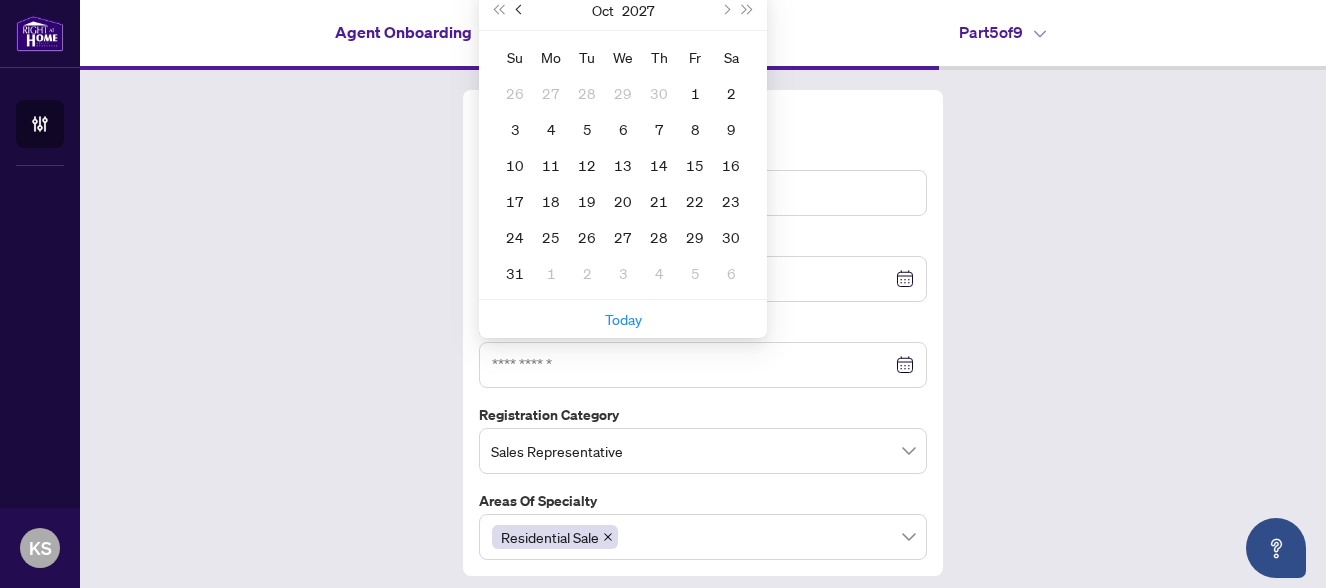 click at bounding box center [520, 10] 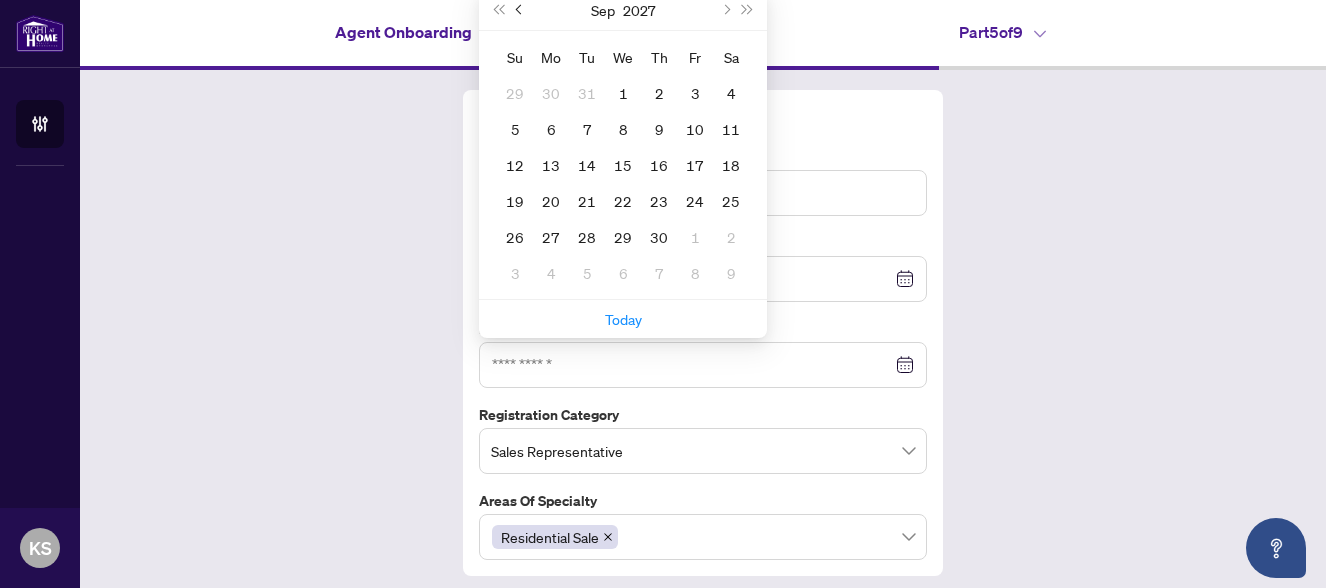 click at bounding box center [520, 10] 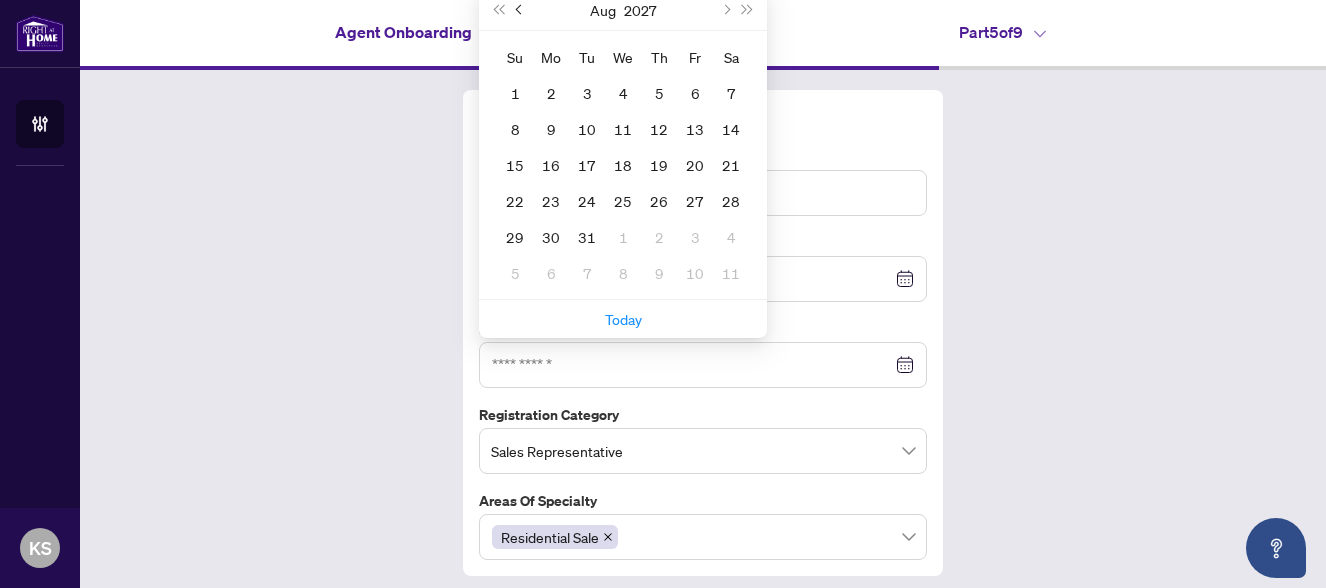 click at bounding box center [520, 10] 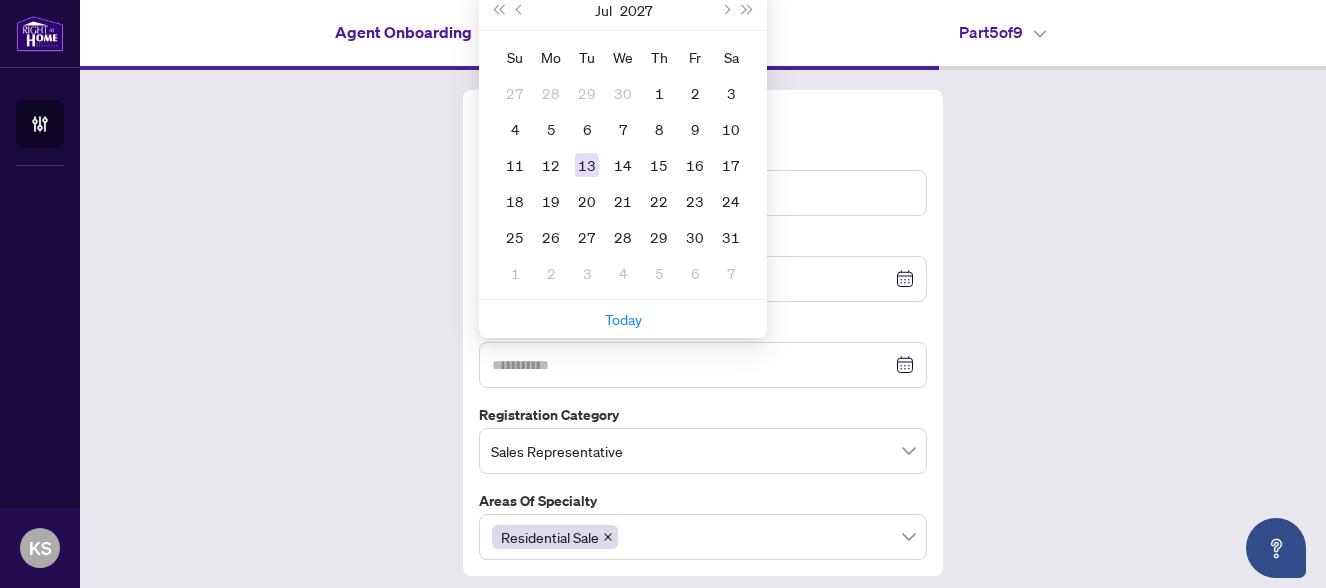 type on "**********" 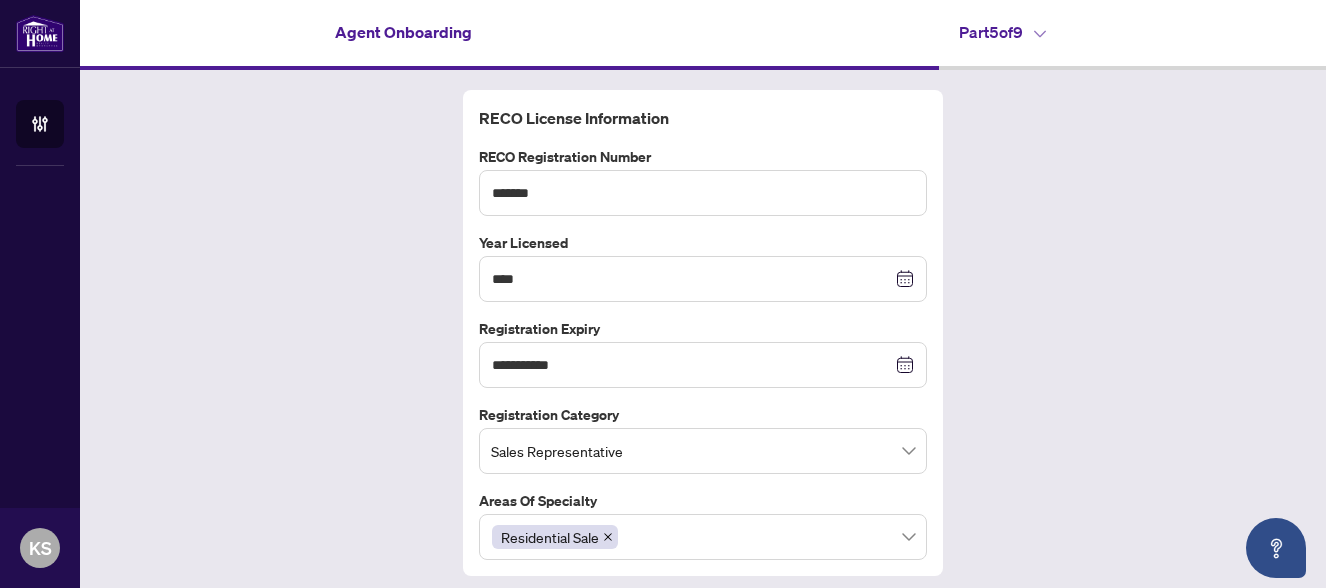 scroll, scrollTop: 65, scrollLeft: 0, axis: vertical 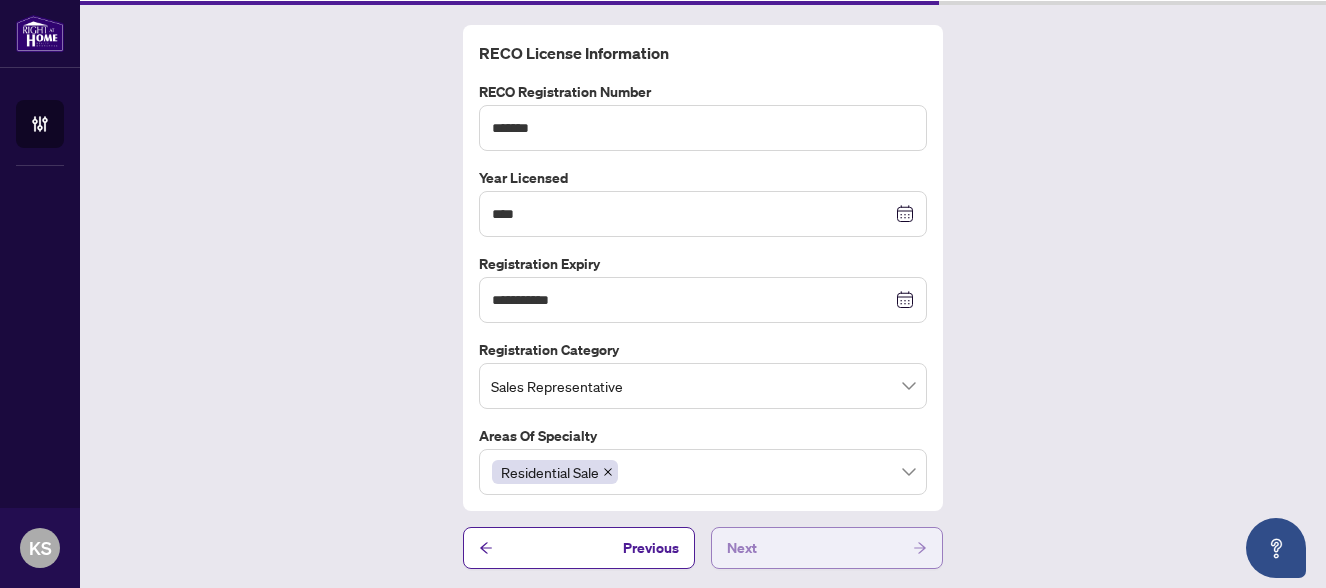 click on "Next" at bounding box center (742, 548) 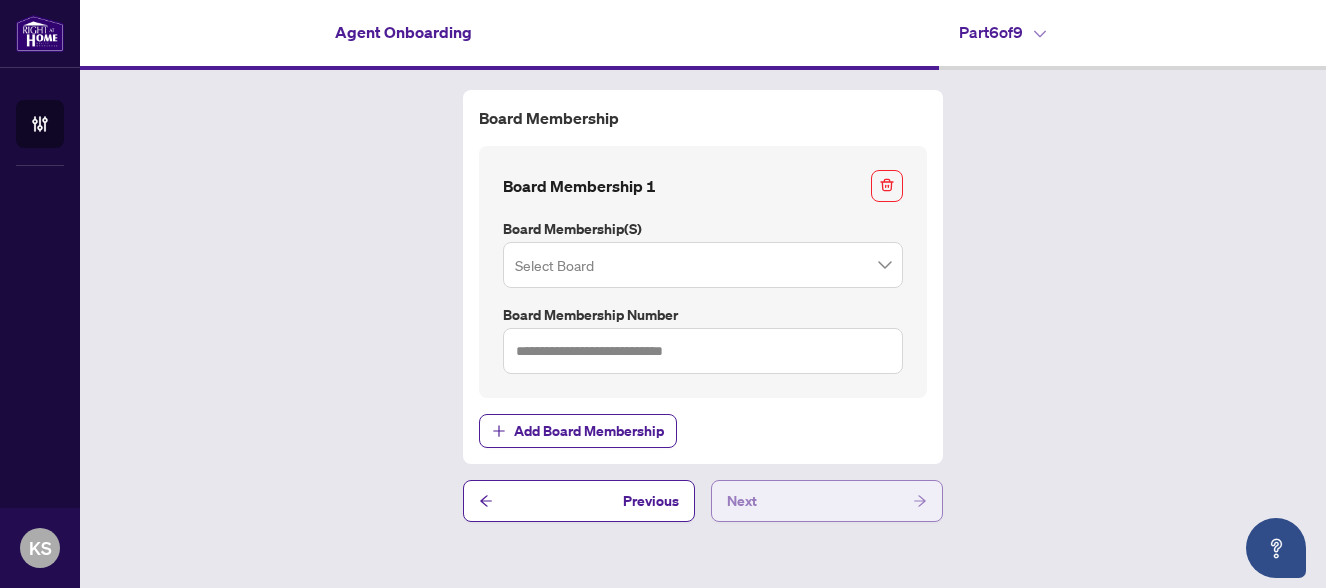 scroll, scrollTop: 0, scrollLeft: 0, axis: both 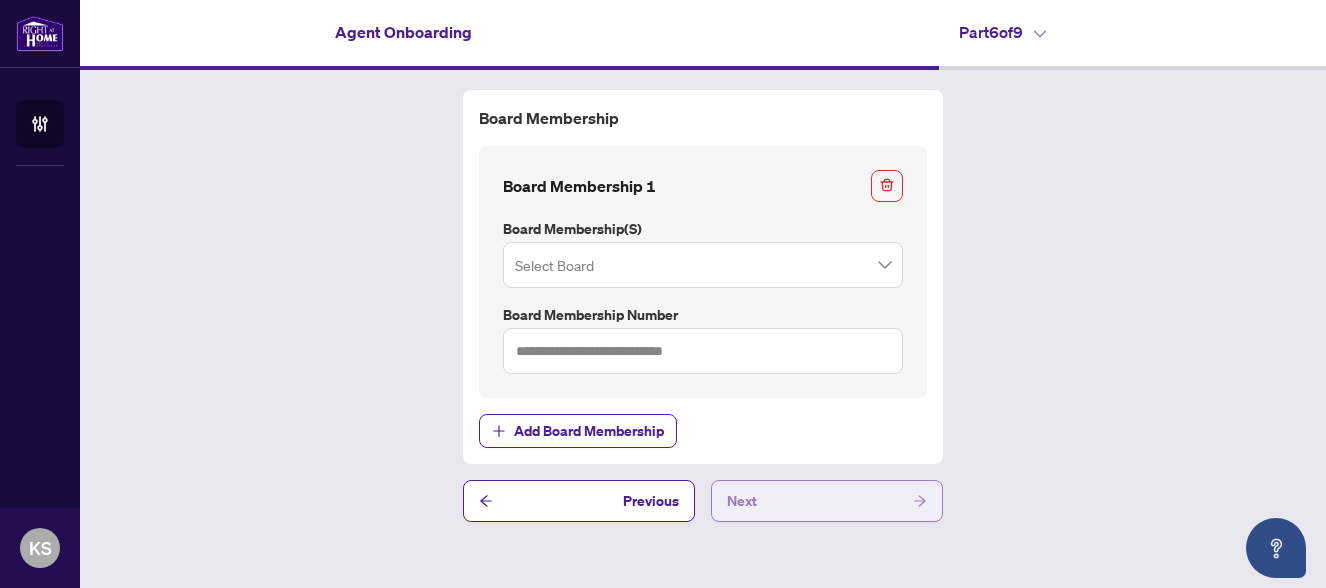 click on "Next" at bounding box center (742, 501) 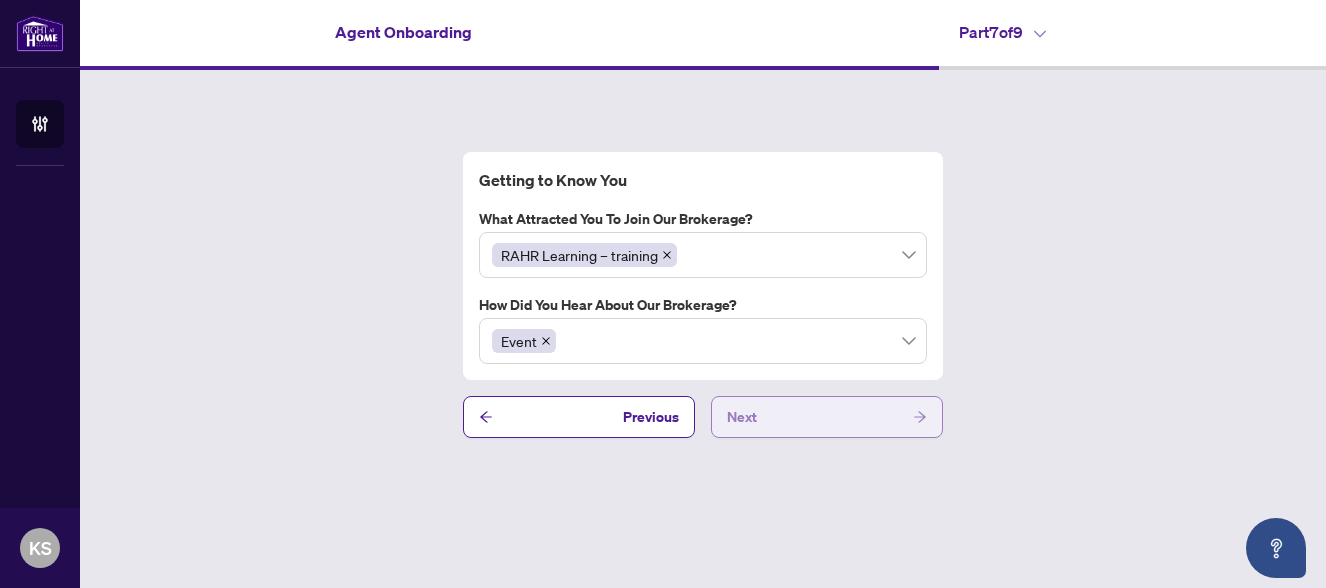 click on "Next" at bounding box center [742, 417] 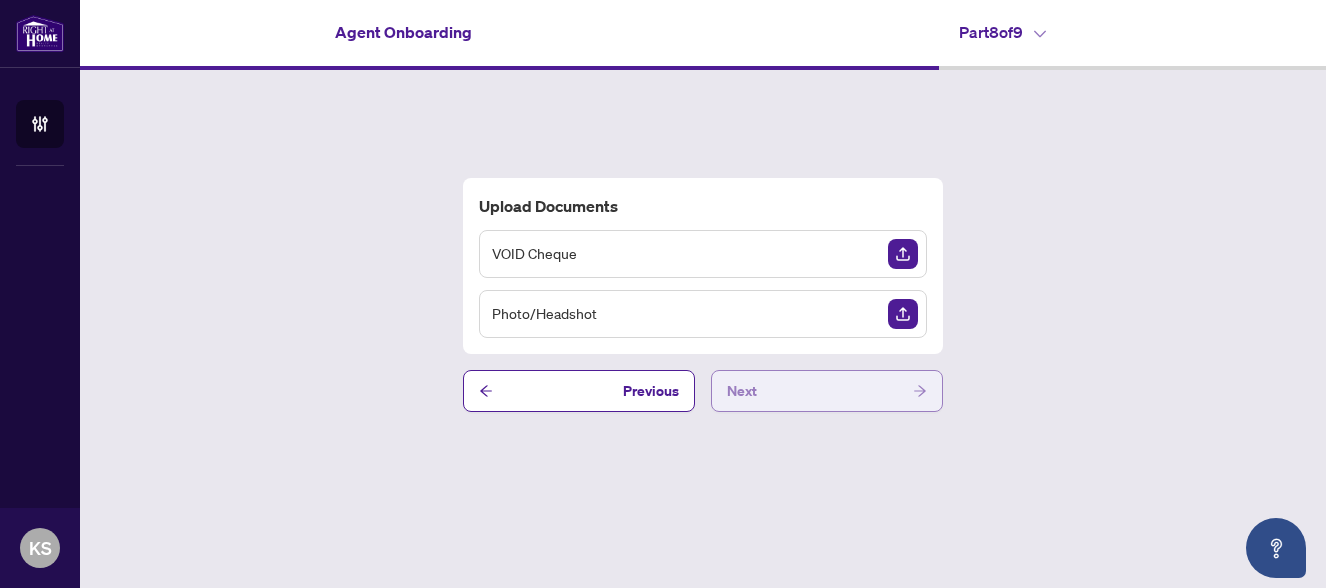 click on "Next" at bounding box center [742, 391] 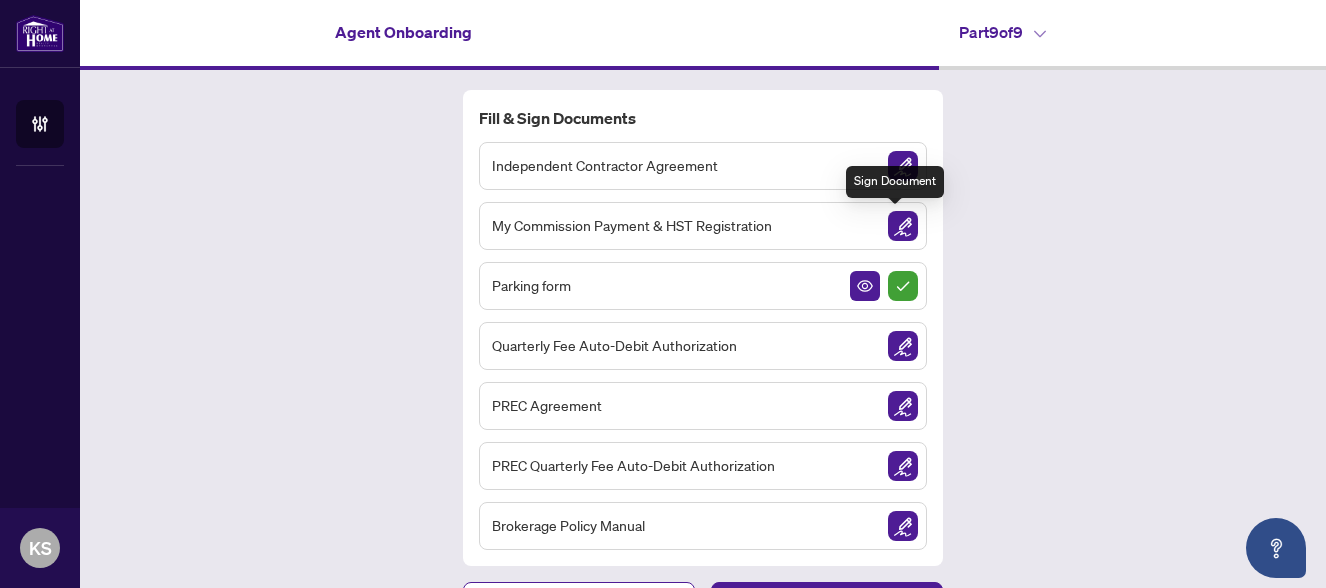 click at bounding box center [903, 226] 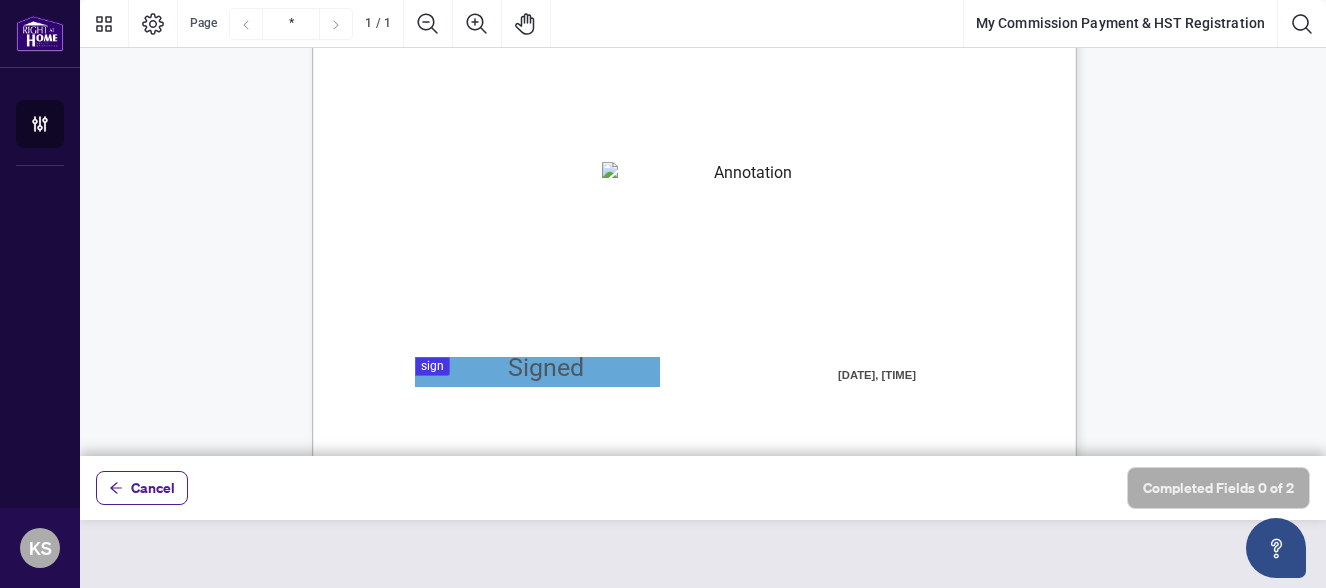 scroll, scrollTop: 133, scrollLeft: 0, axis: vertical 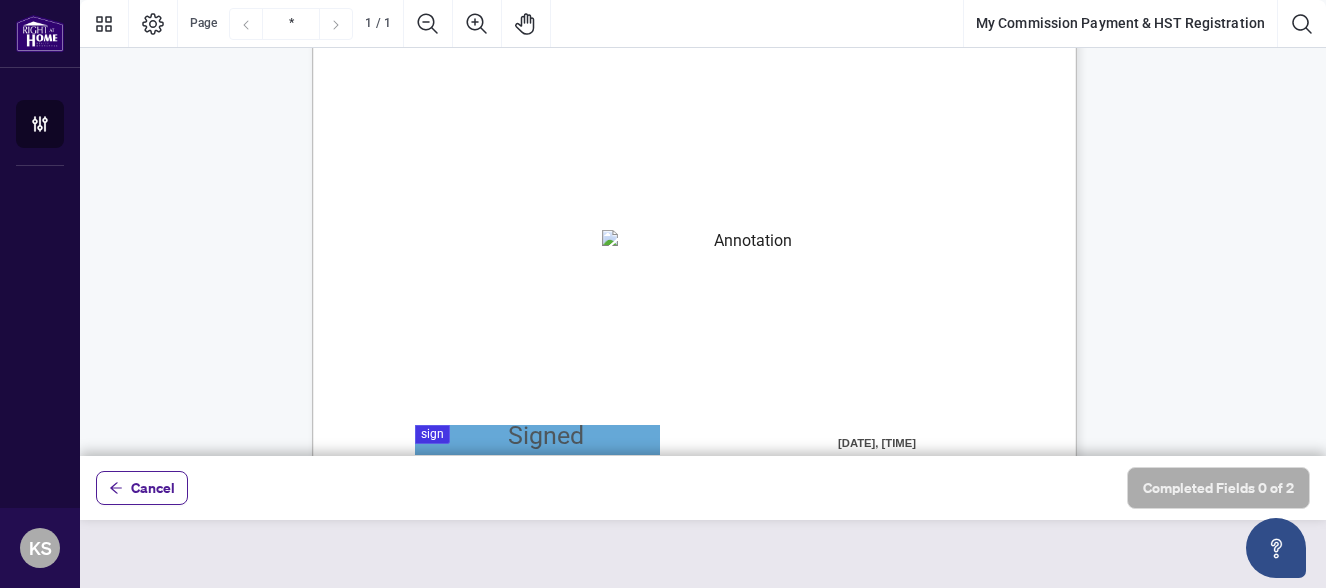 click at bounding box center (745, 245) 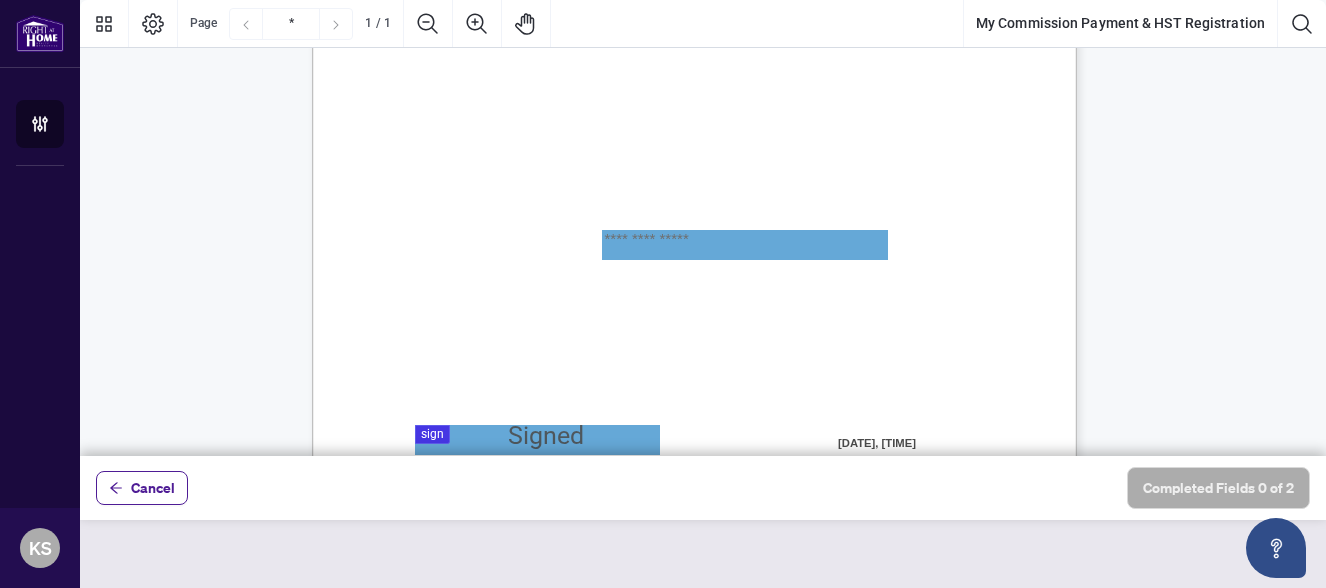type on "**********" 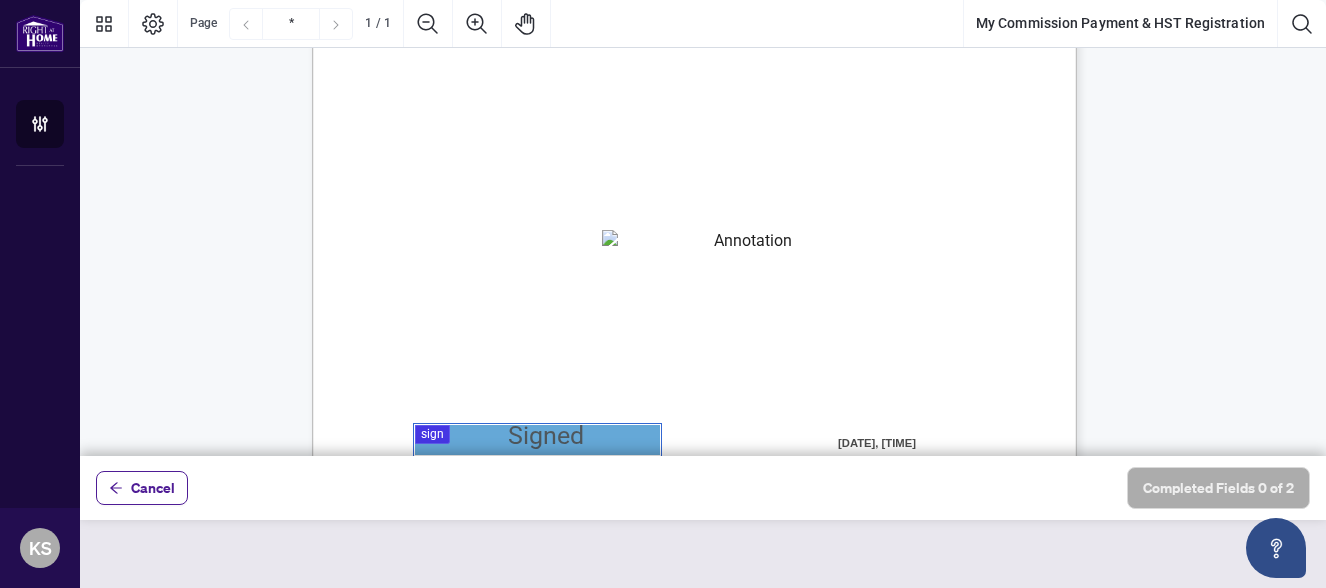 click at bounding box center (703, 228) 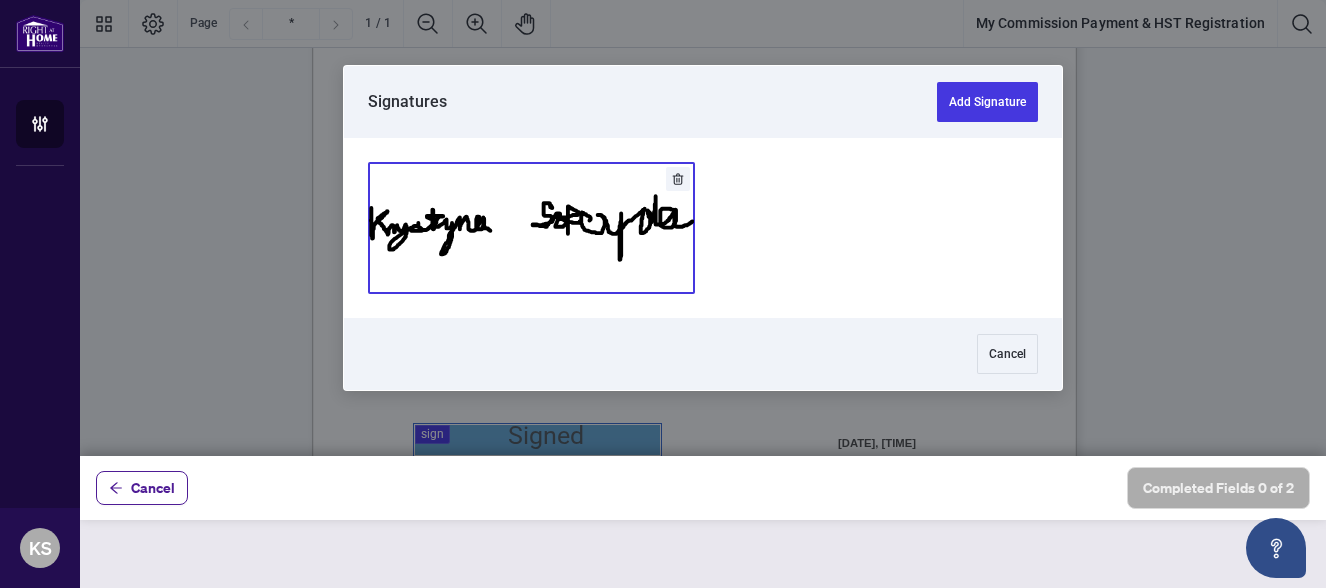 click at bounding box center (531, 228) 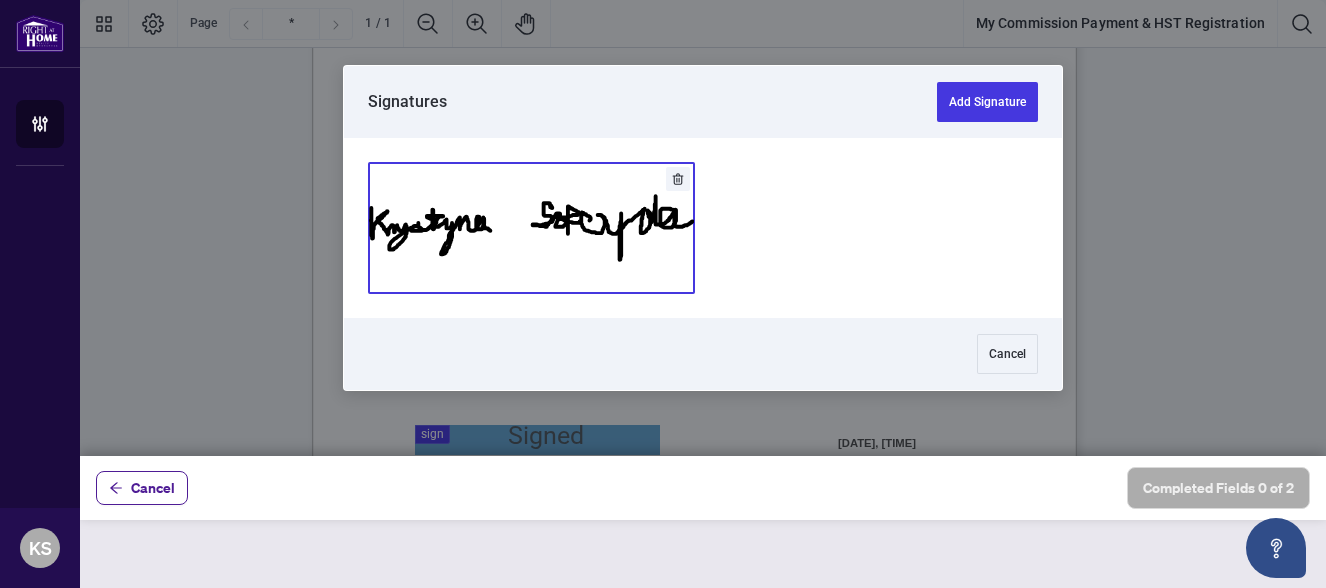 click on "MY COMMISSION PAYMENTS AND HST REGISTRATION
For Right at Home Realty to pay out commissions, an H.S.T. number and VOID cheque
showing the Registrant as the account holder are required.
To apply for an HST Number visit:  http://www.cra-arc.gc.ca  or call 1-800-959-5525
My HST Registration Number is:  .
This number is valid, has been duly assigned to me and is the H.S.T. Registration Number the
Brokerage shall use for all commission payments made to me. In the event this number is changed
for any reason I will immediately notify the Brokerage and provide the updated number for future
use.
I acknowledge that it is my responsibility to collect, report, and remit all applicable HST in
accordance with federal and provincial tax laws.
Signature  Date
MY COMMISSION PAYMENTS:
Select how you would like to receive your commission payments below.
☐  Direct Deposit:  I  give authorization to Right at
Home Realty for Electronic Transfer (Direct Deposit) of my commission cheques.
☐  I  Signature" at bounding box center (790, 554) 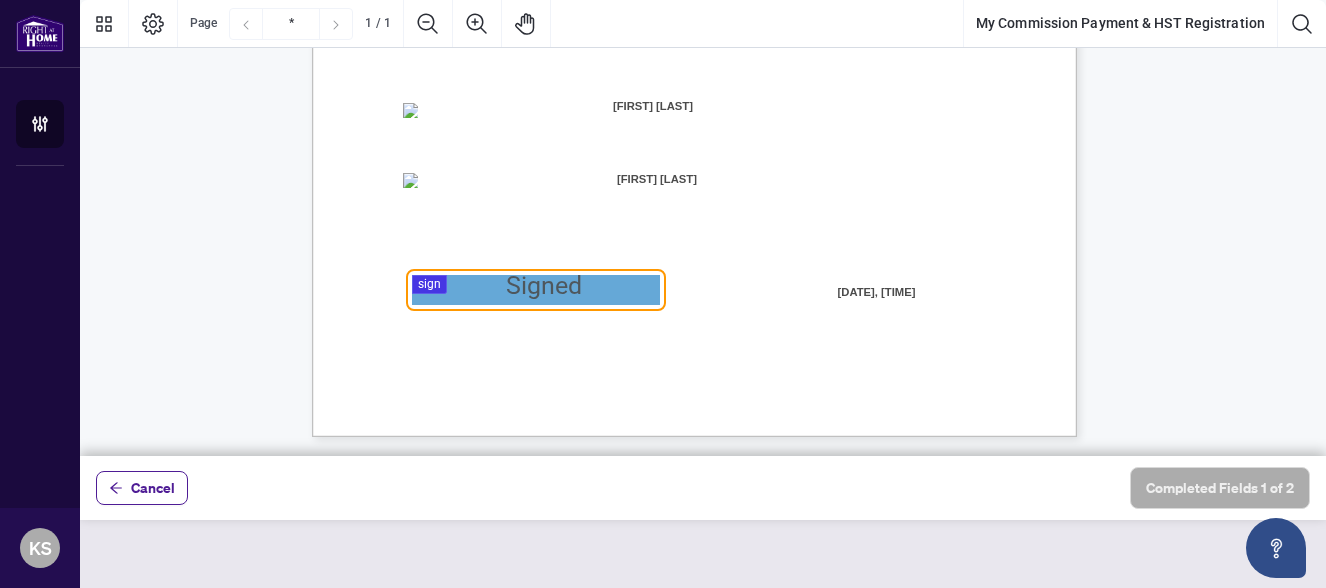 scroll, scrollTop: 622, scrollLeft: 0, axis: vertical 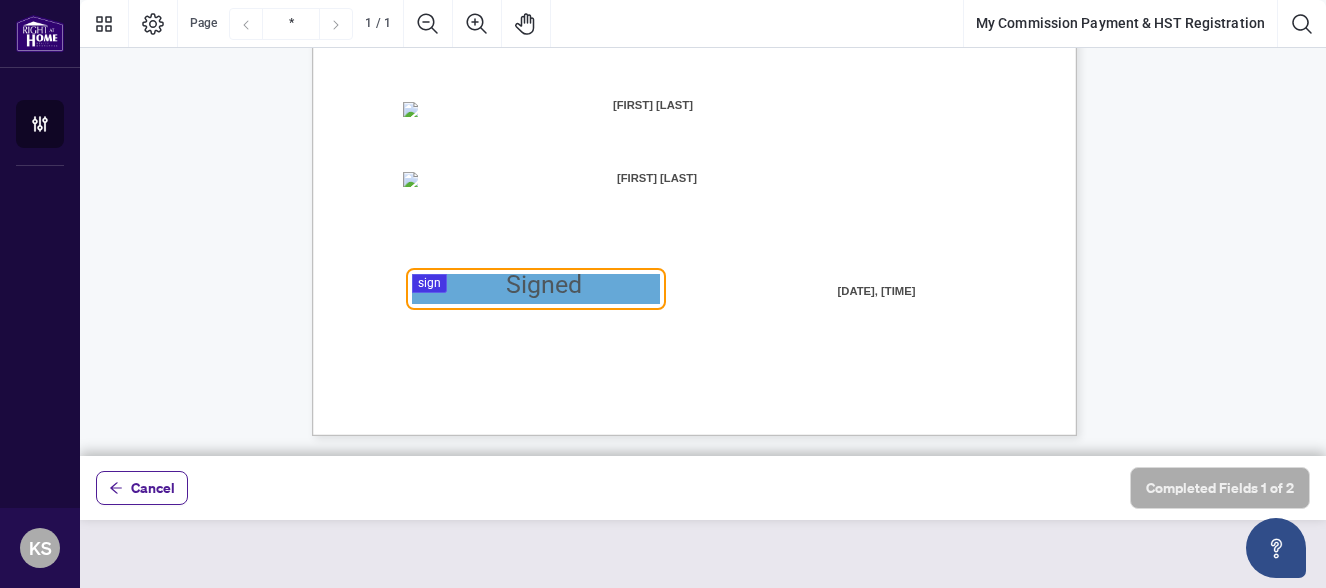 click at bounding box center [703, 228] 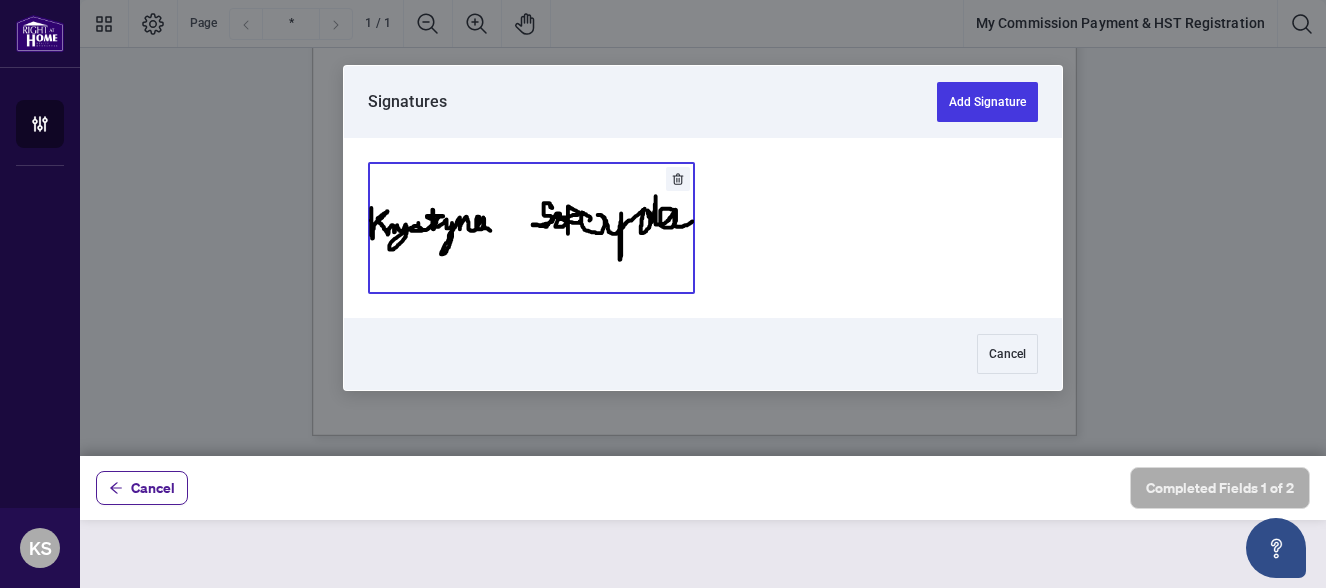 click at bounding box center [531, 228] 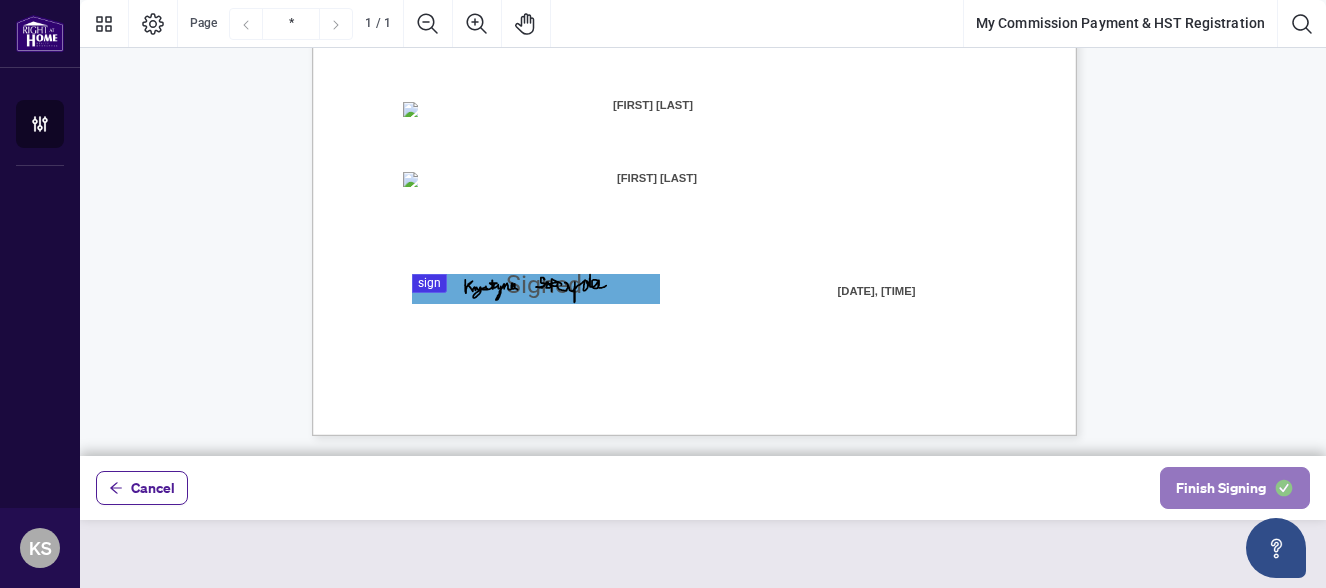 click on "Finish Signing" at bounding box center [1221, 488] 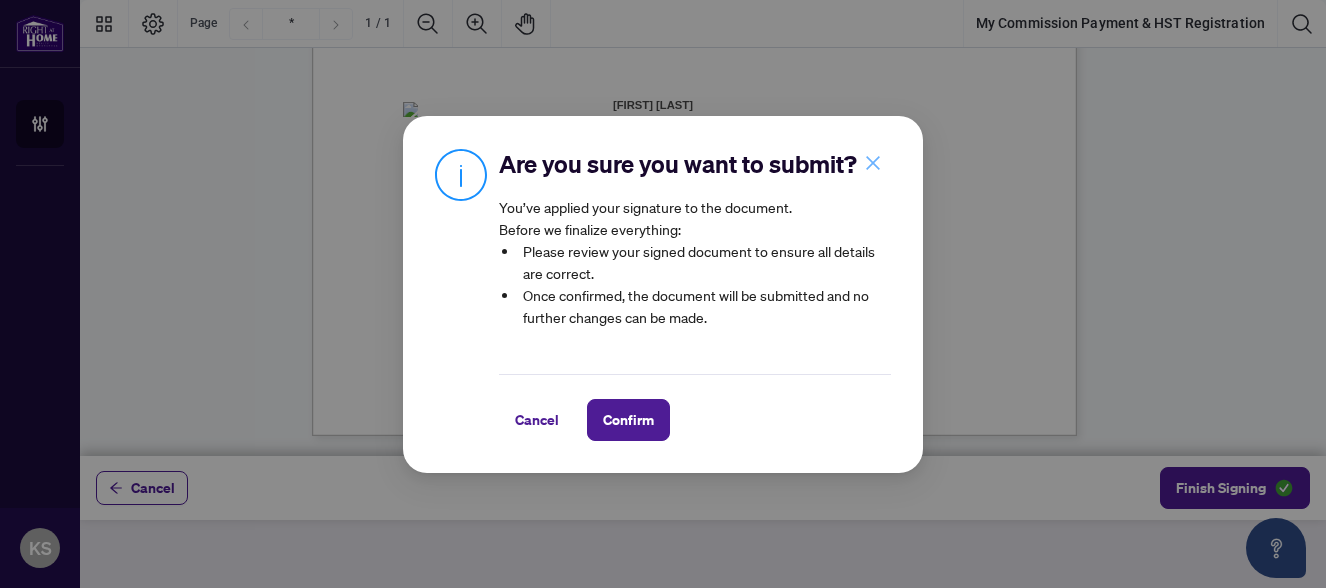 click 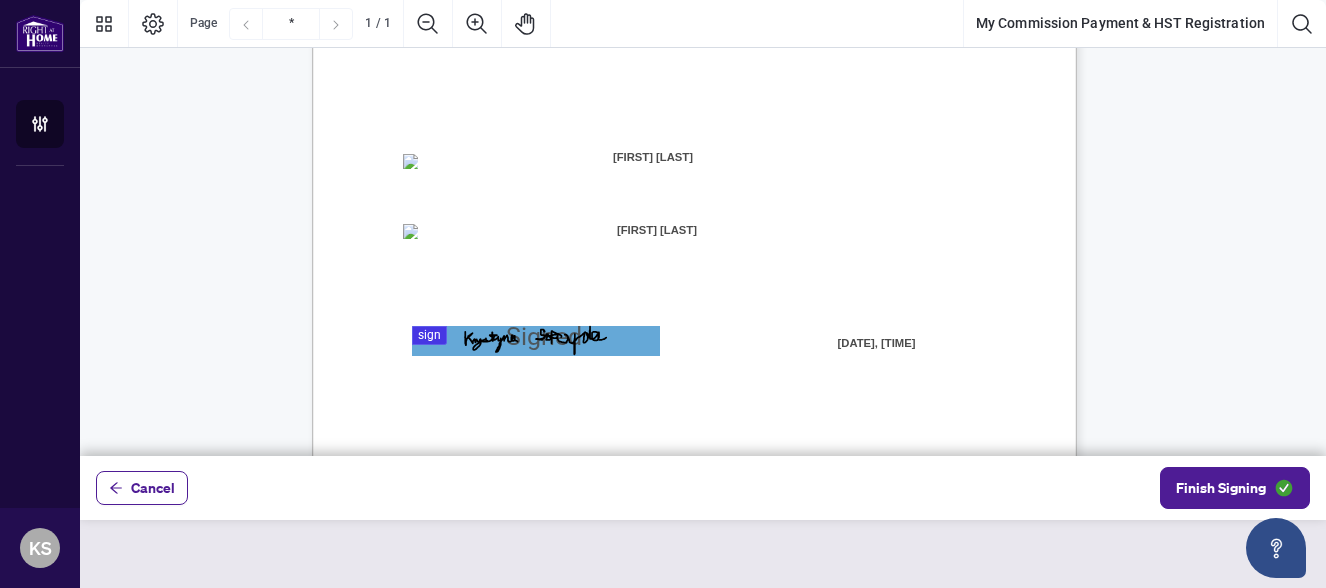 scroll, scrollTop: 622, scrollLeft: 0, axis: vertical 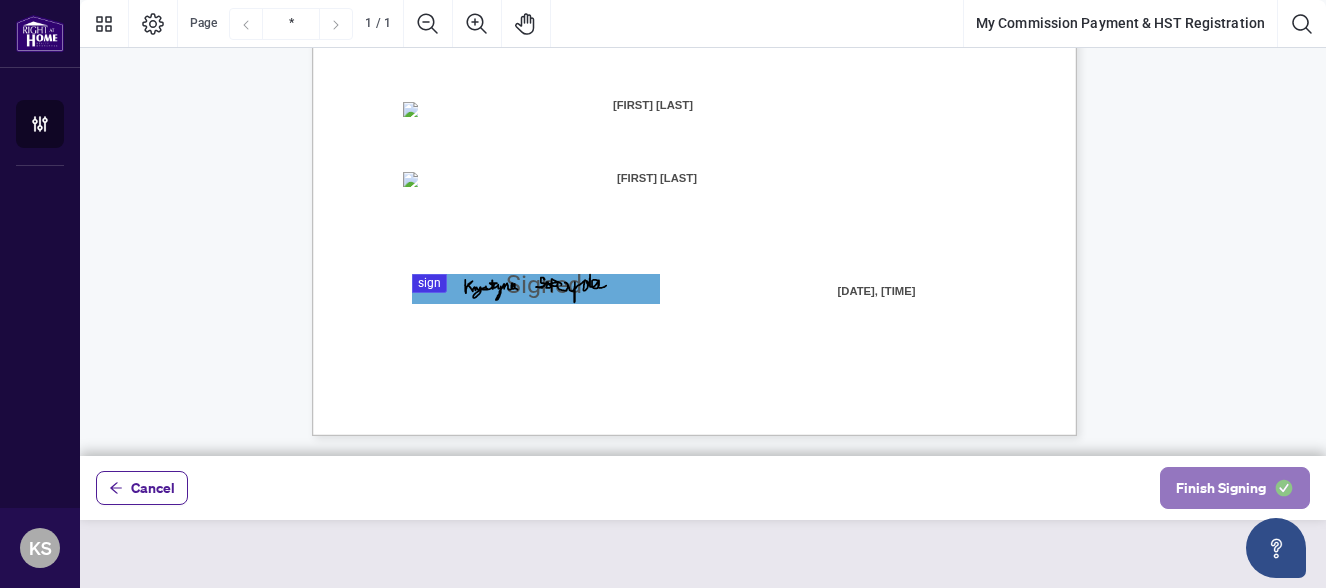 click on "Finish Signing" at bounding box center [1221, 488] 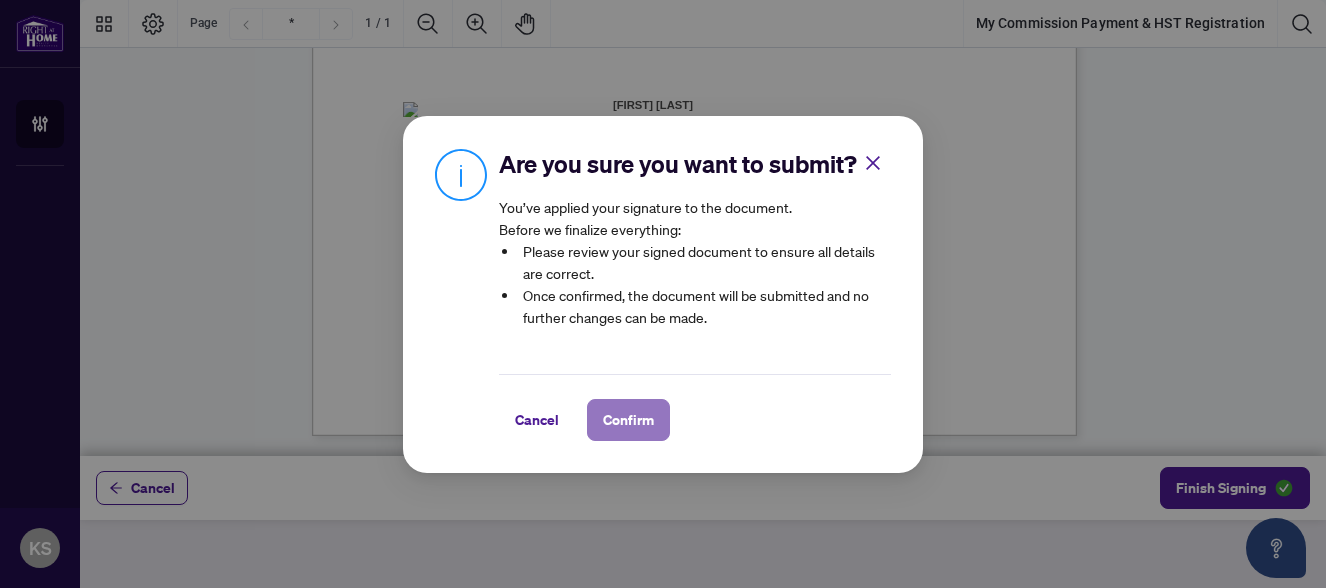 click on "Confirm" at bounding box center [628, 420] 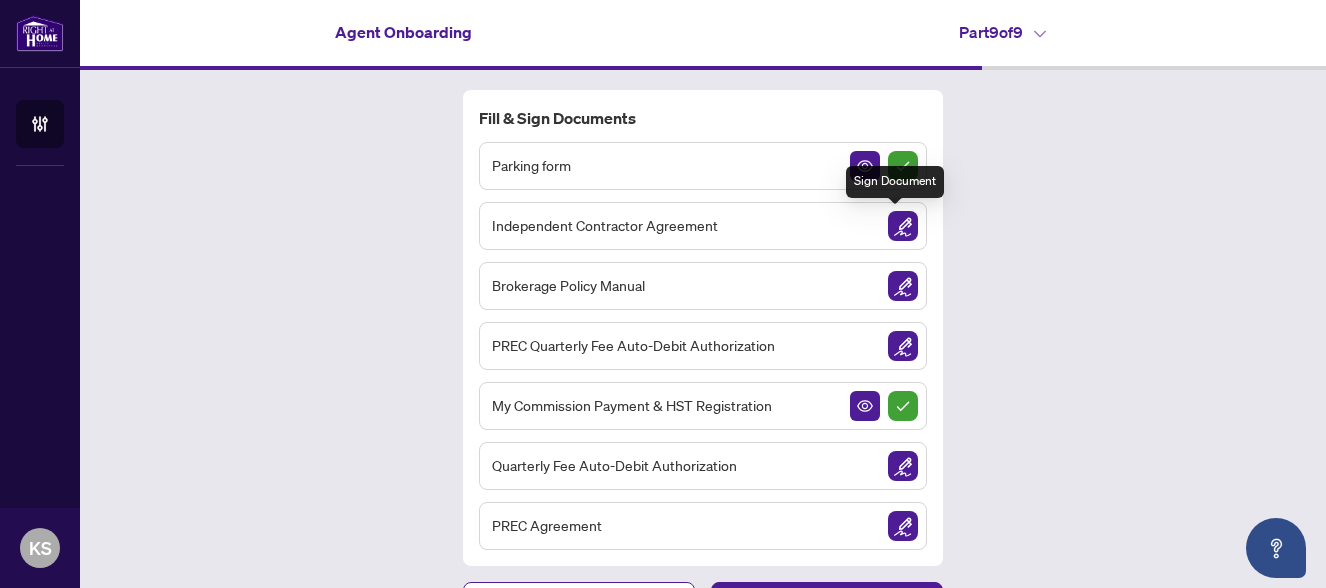 click at bounding box center (903, 226) 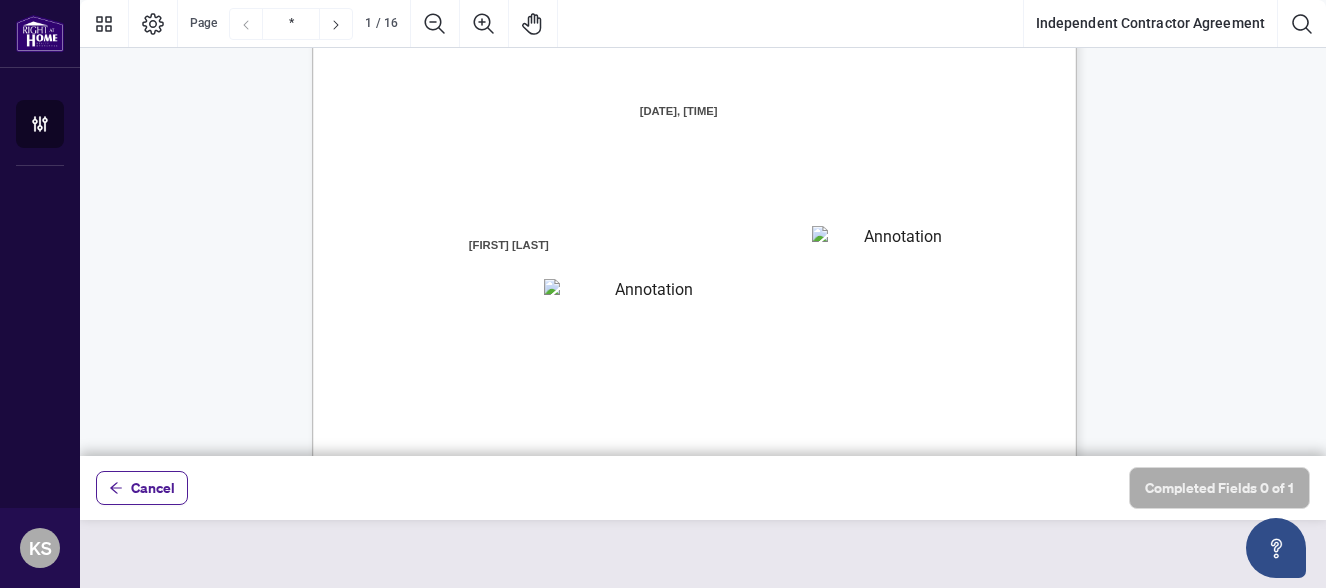 scroll, scrollTop: 213, scrollLeft: 0, axis: vertical 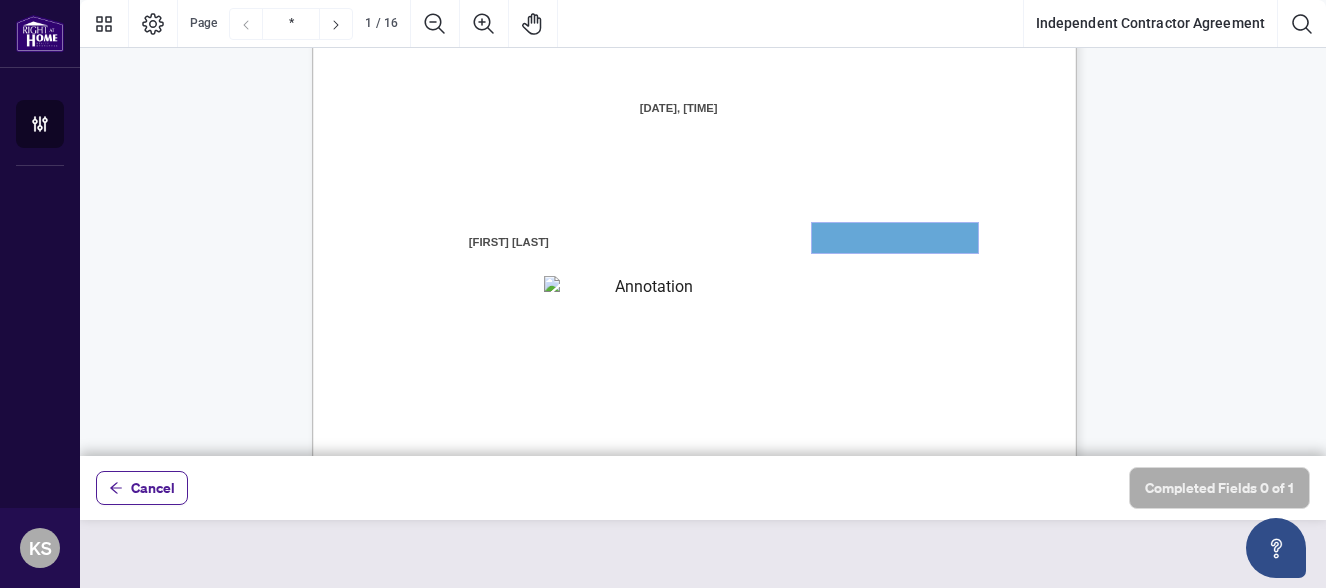 click at bounding box center [895, 238] 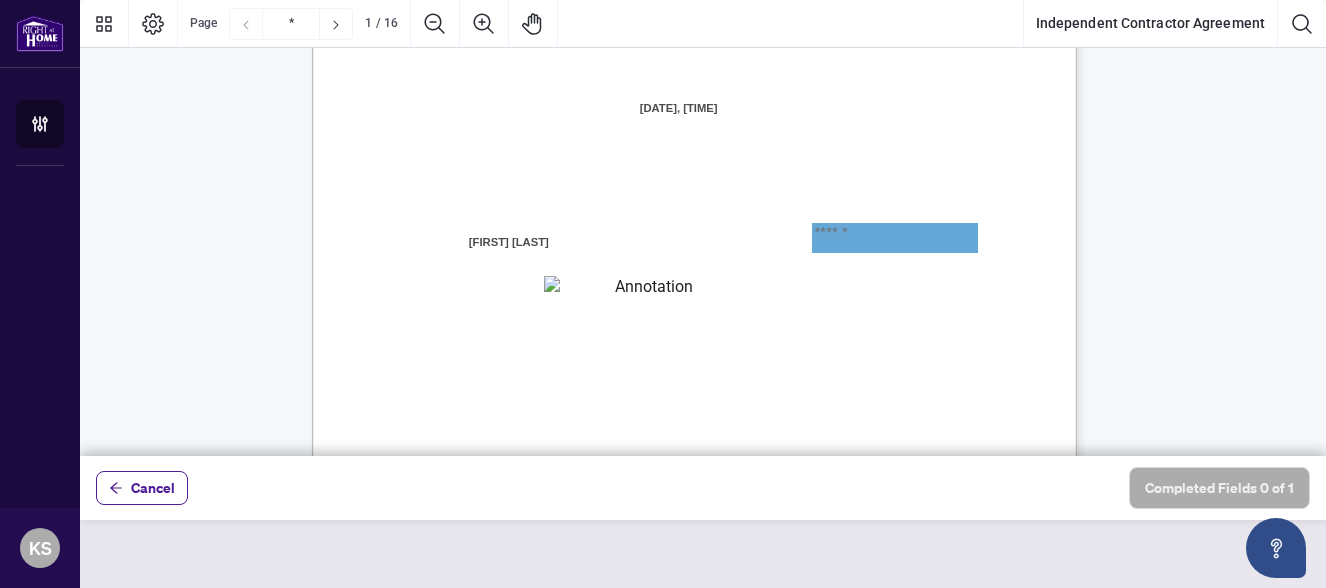 type on "******" 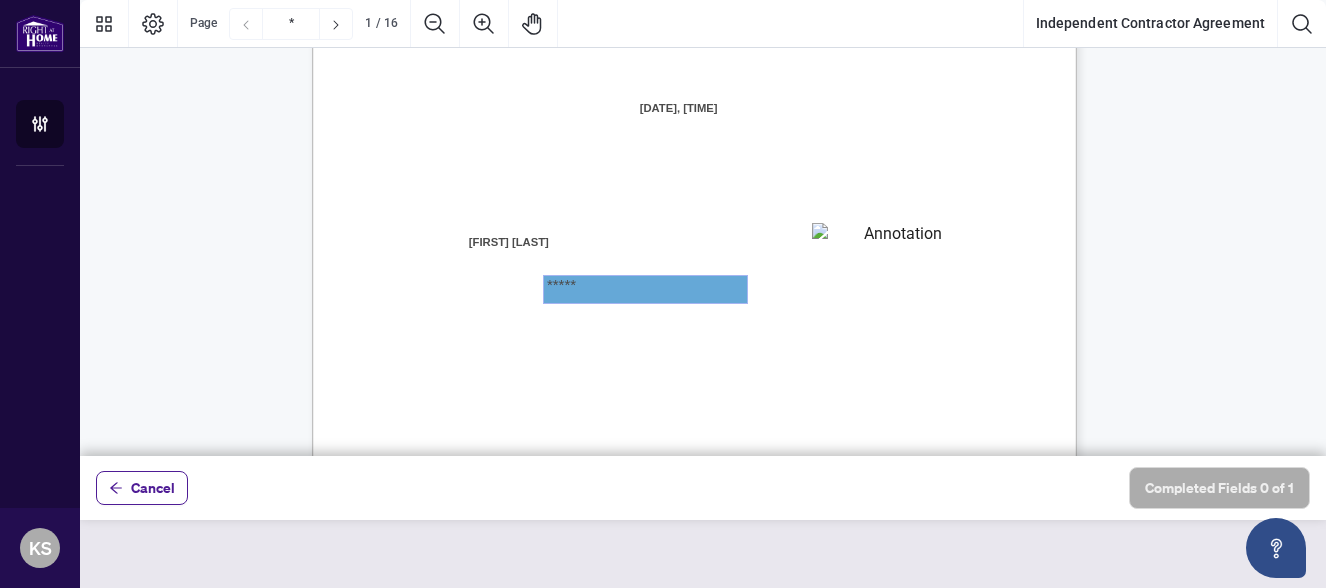 type on "******" 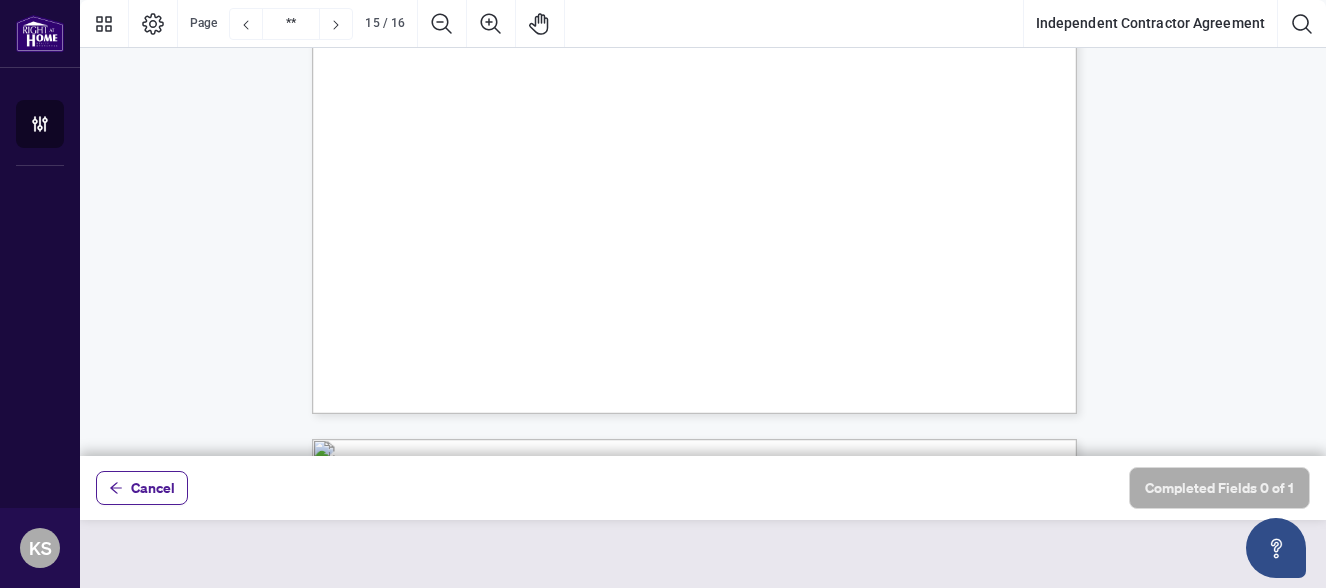 scroll, scrollTop: 14820, scrollLeft: 0, axis: vertical 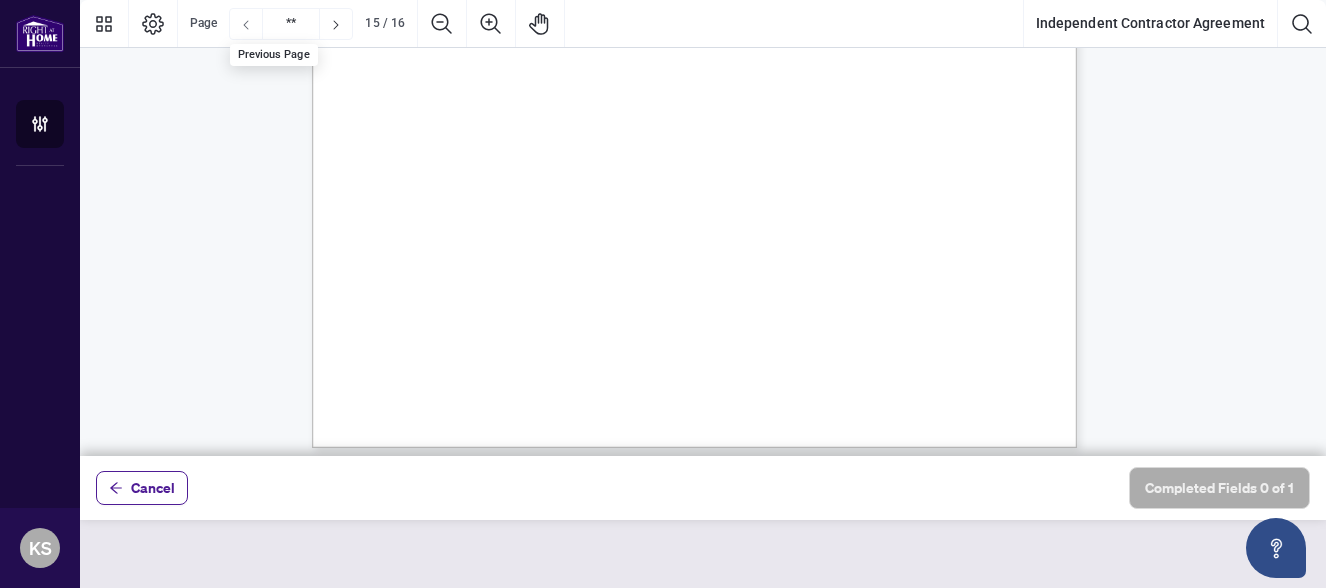 click 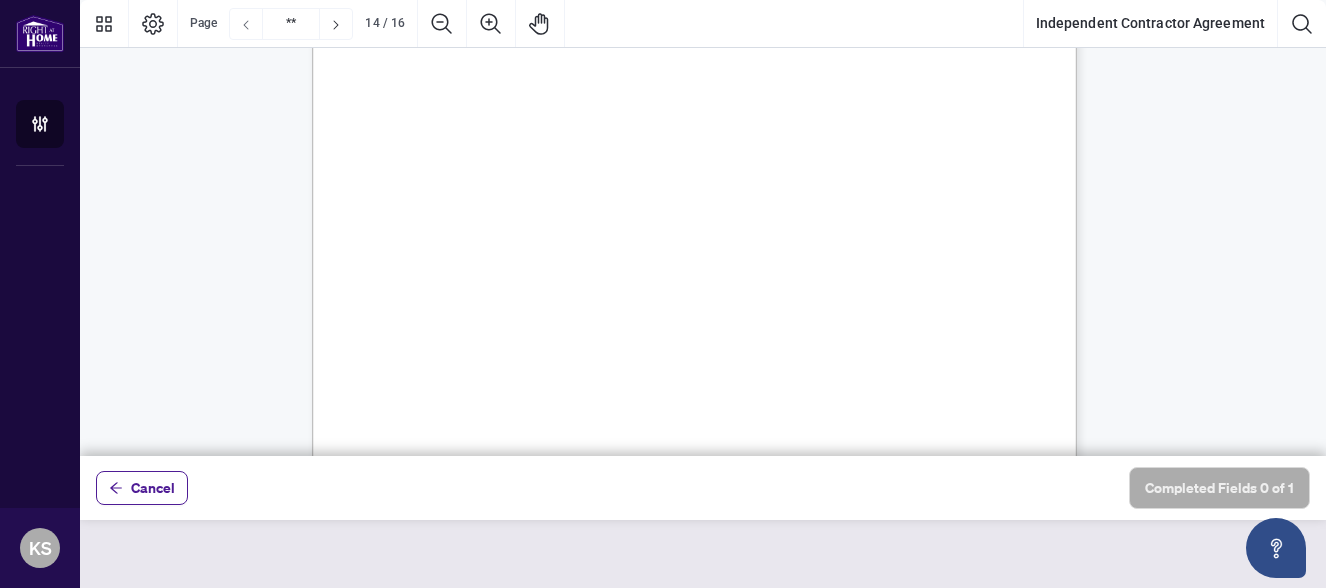 click 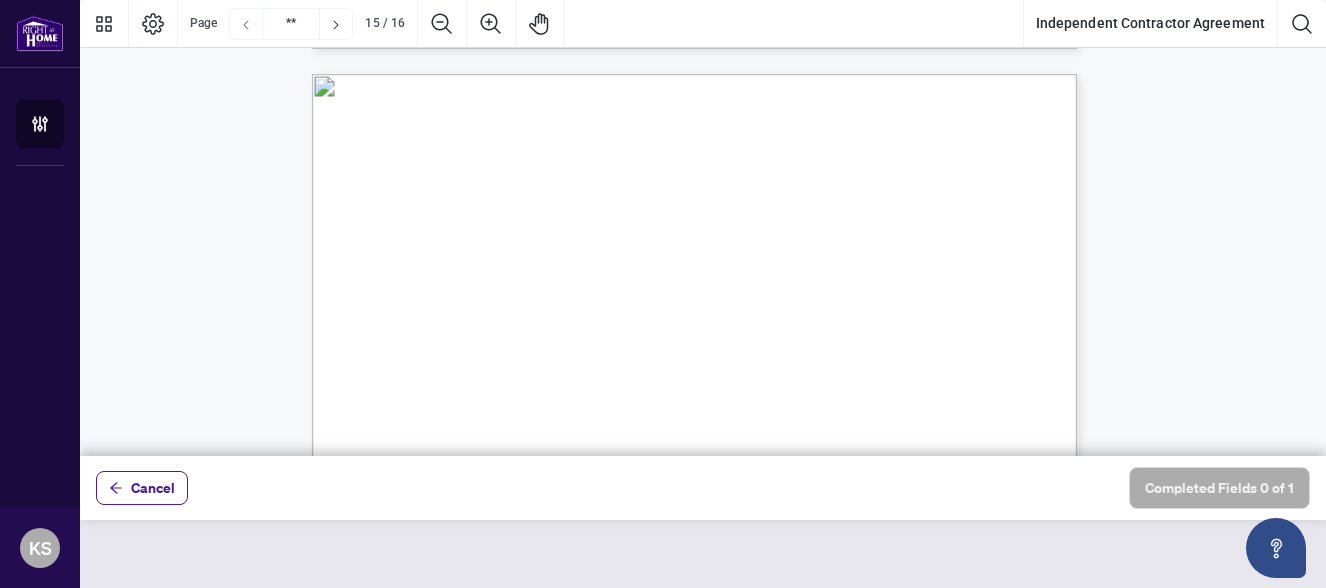 click 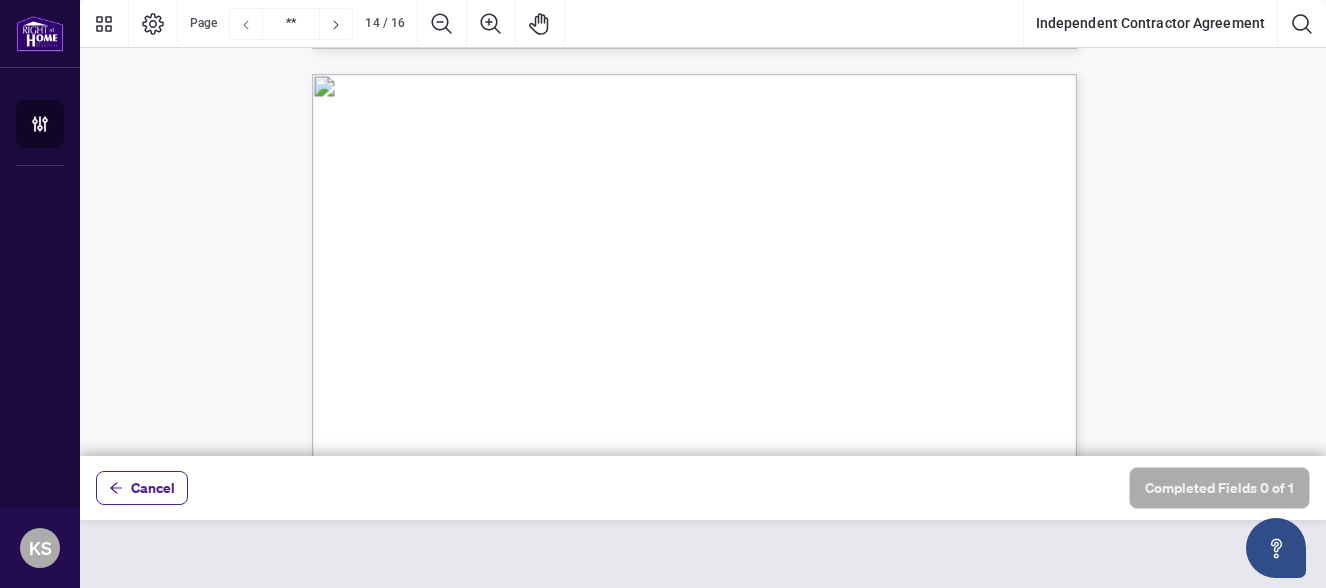 click 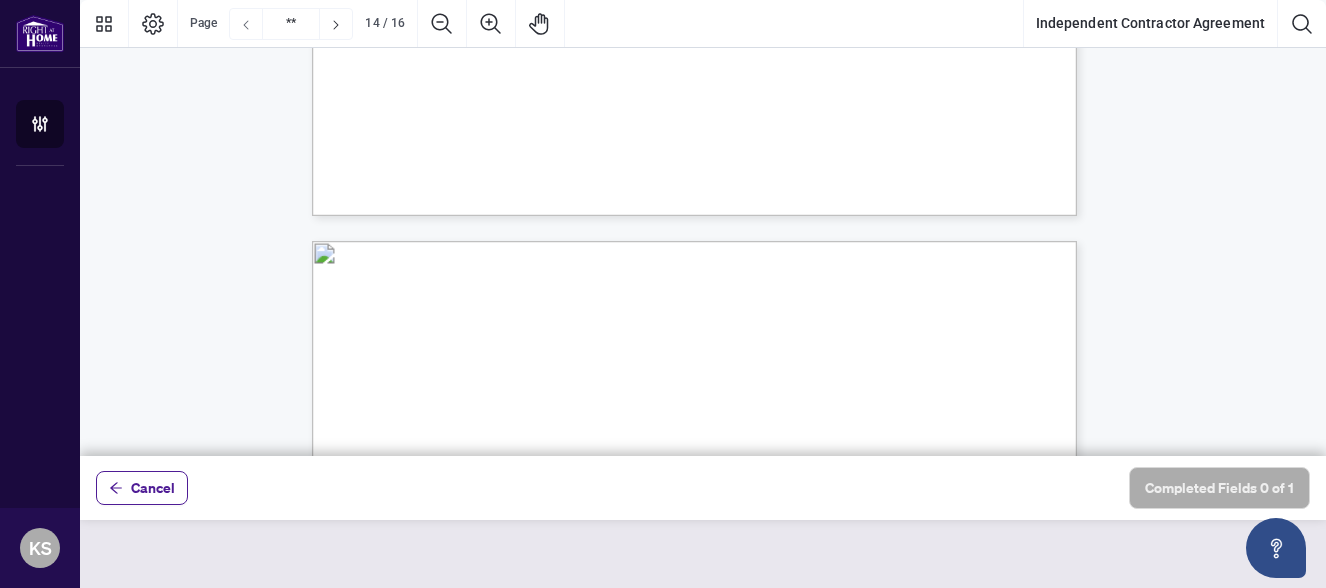 click 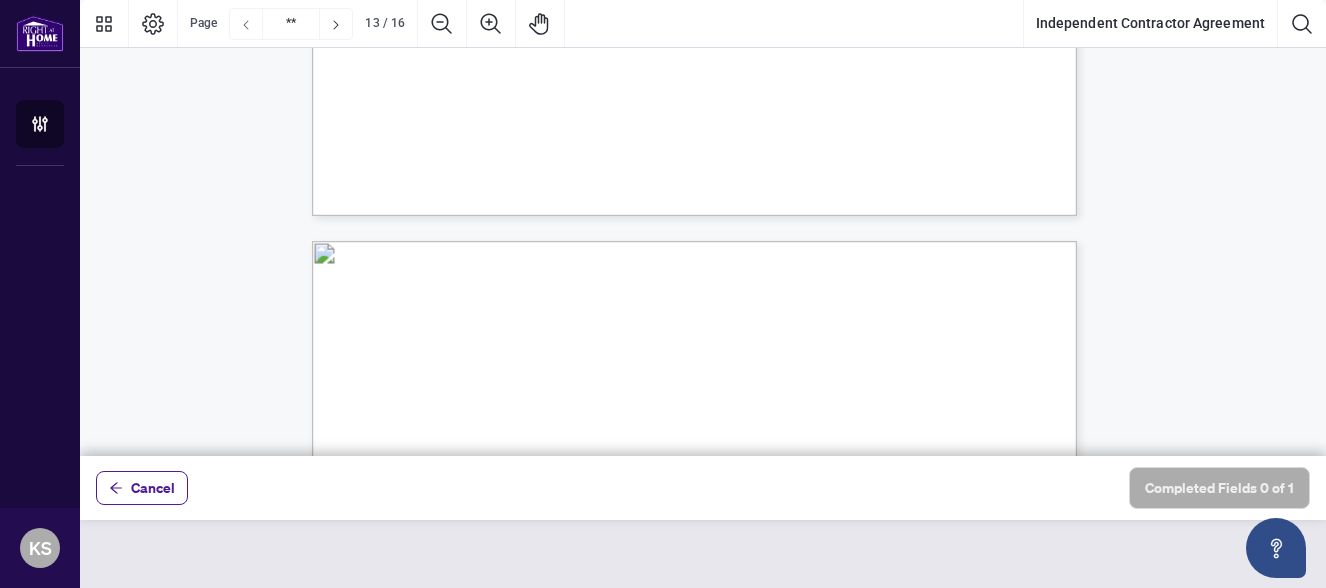 click 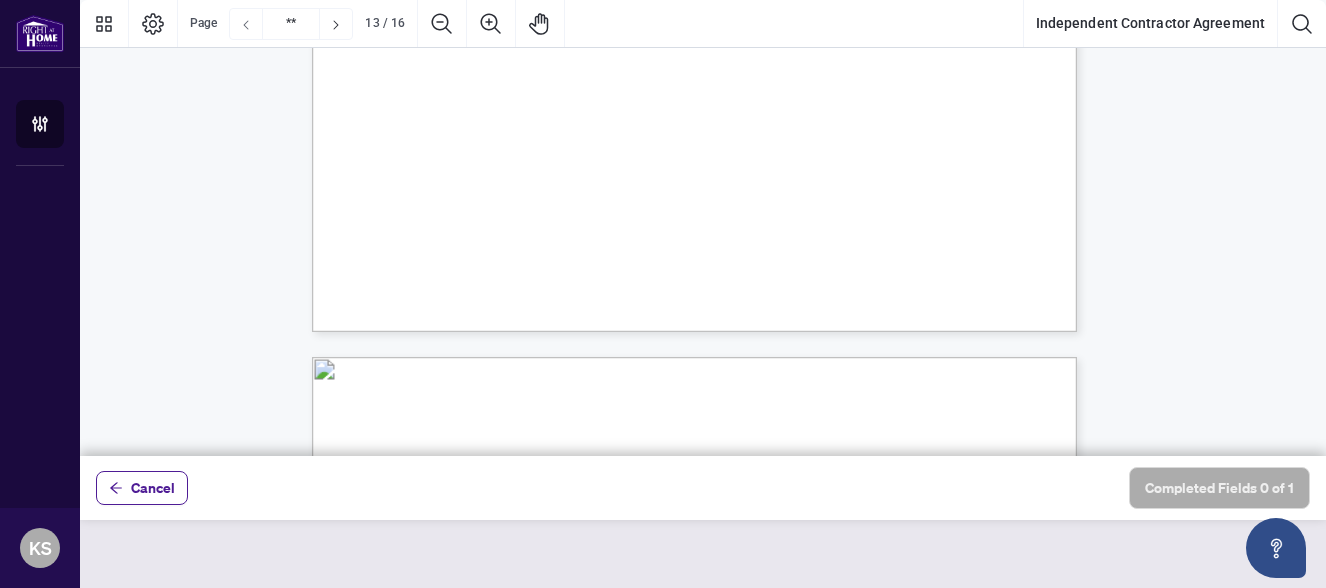 click 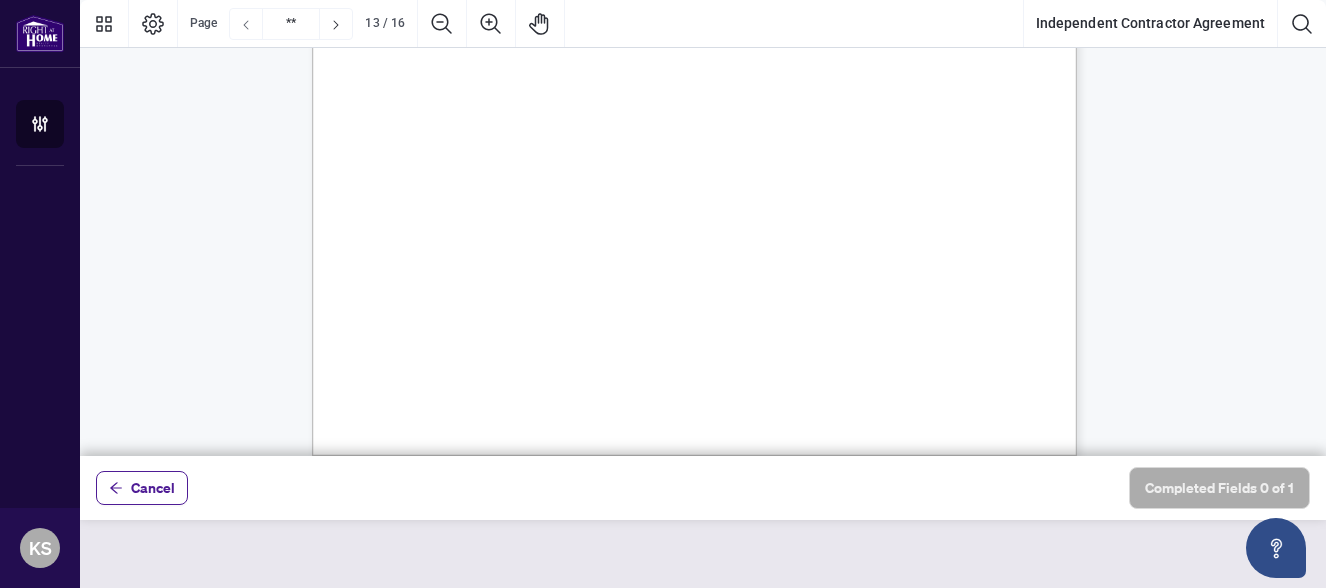click 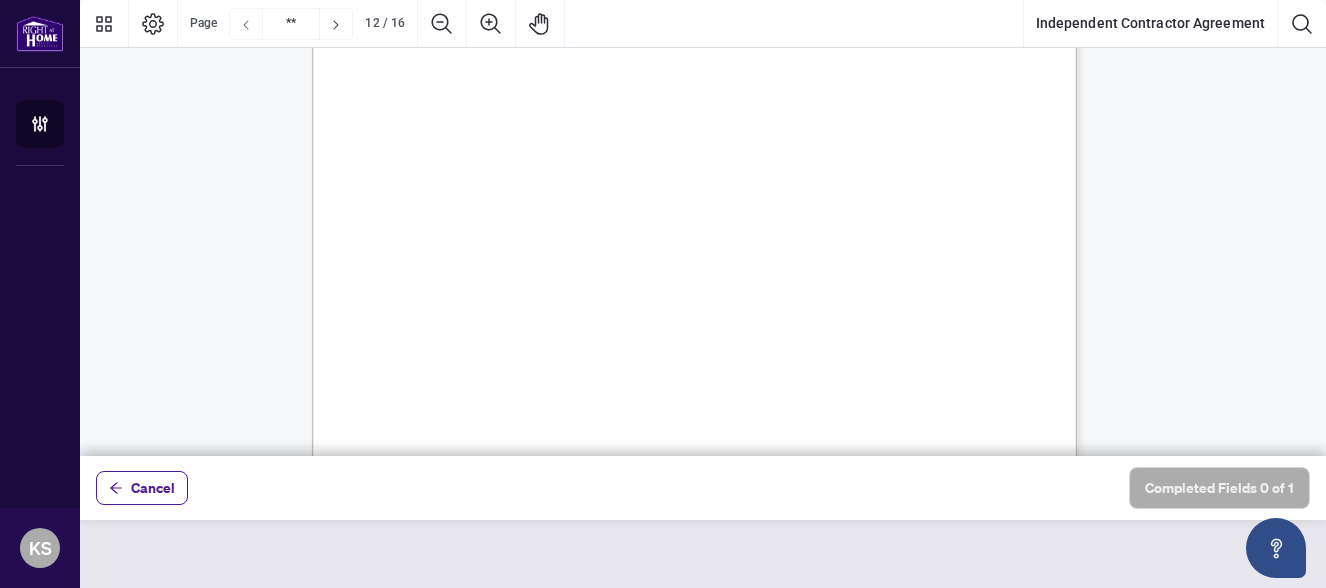 click 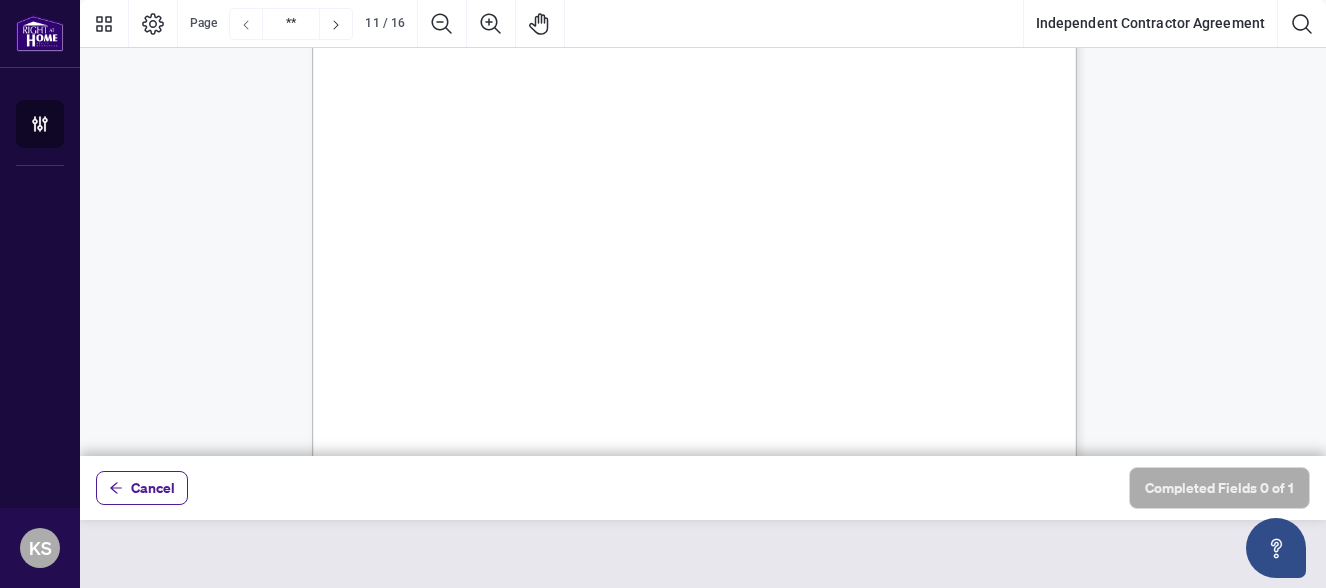 click 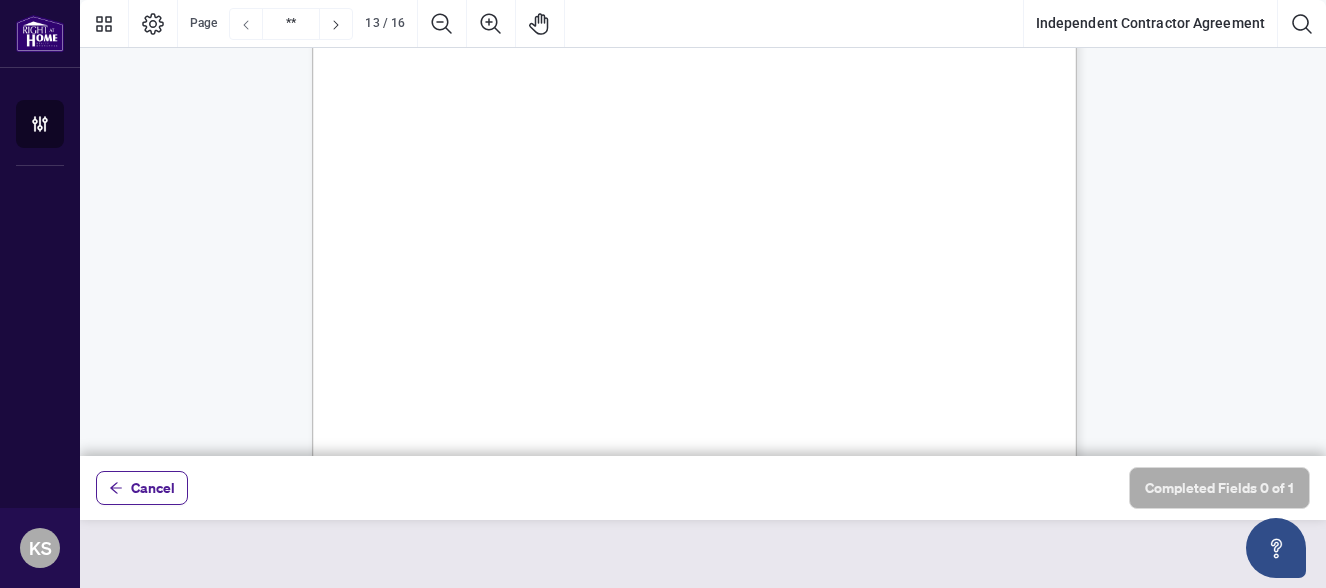click 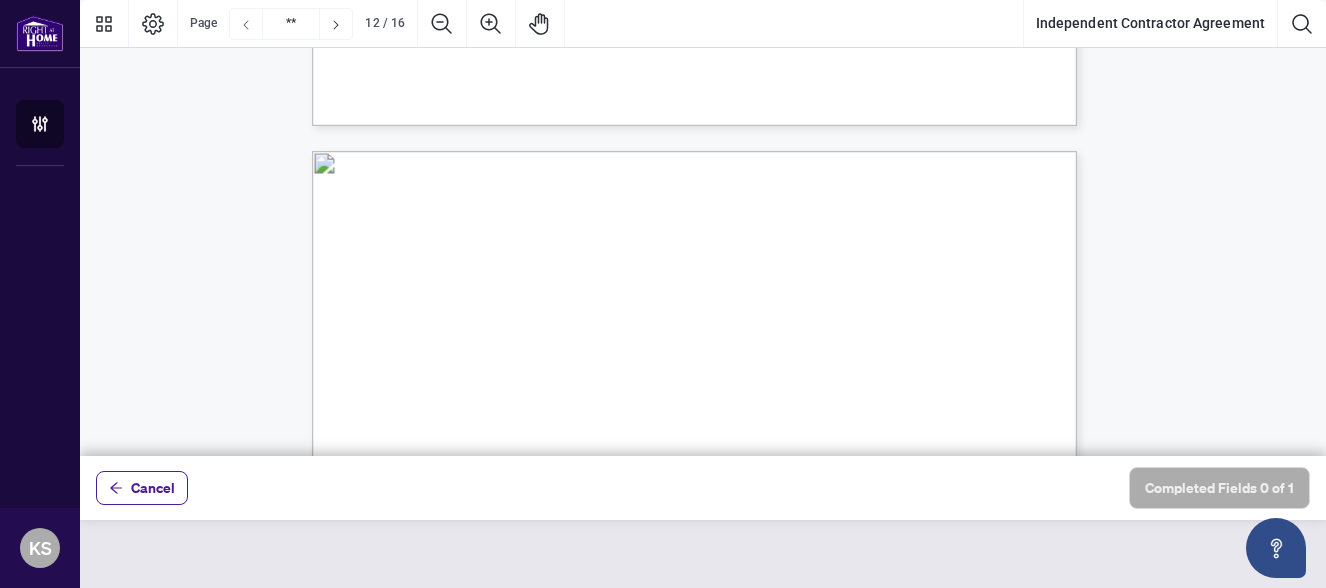 click 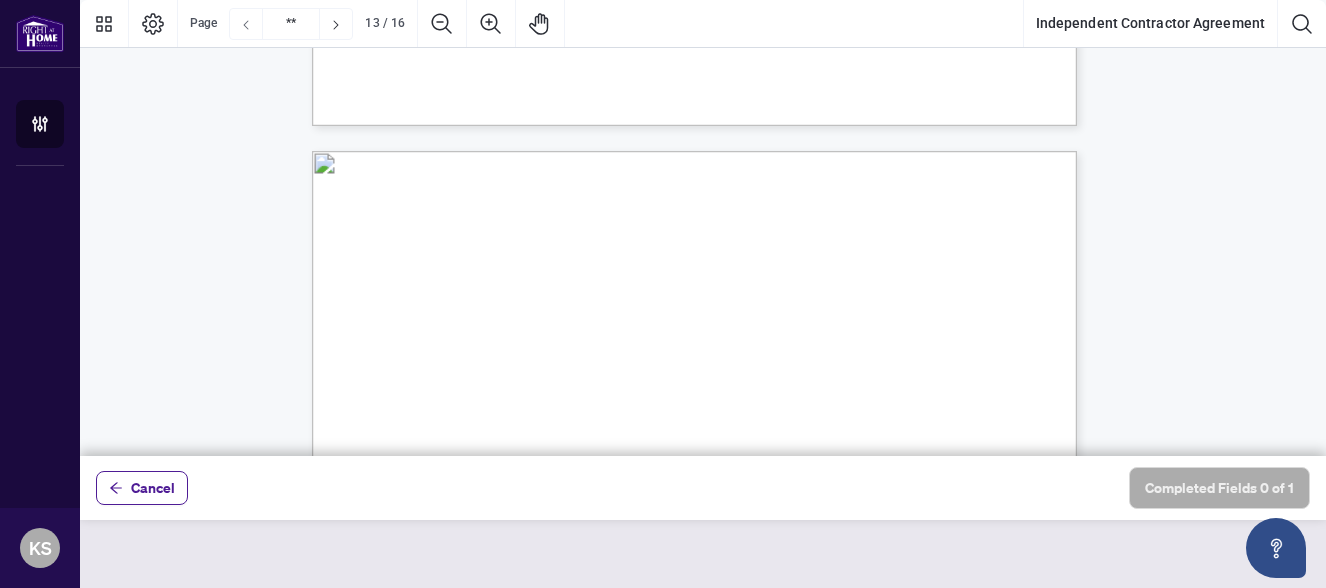 click 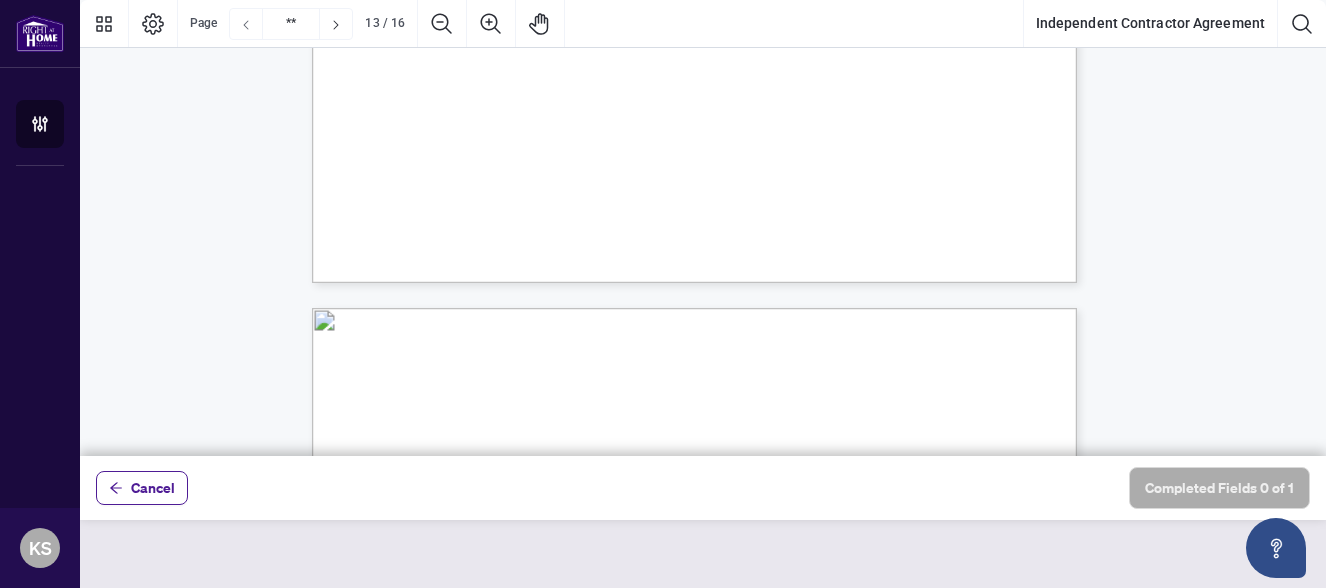 click 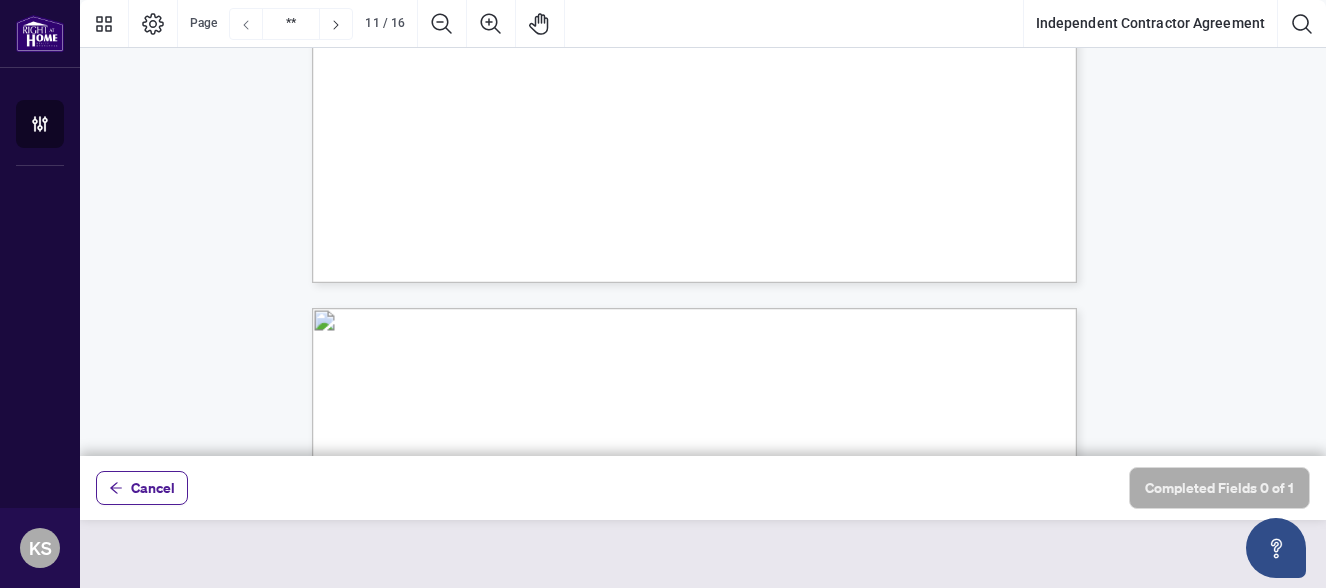click 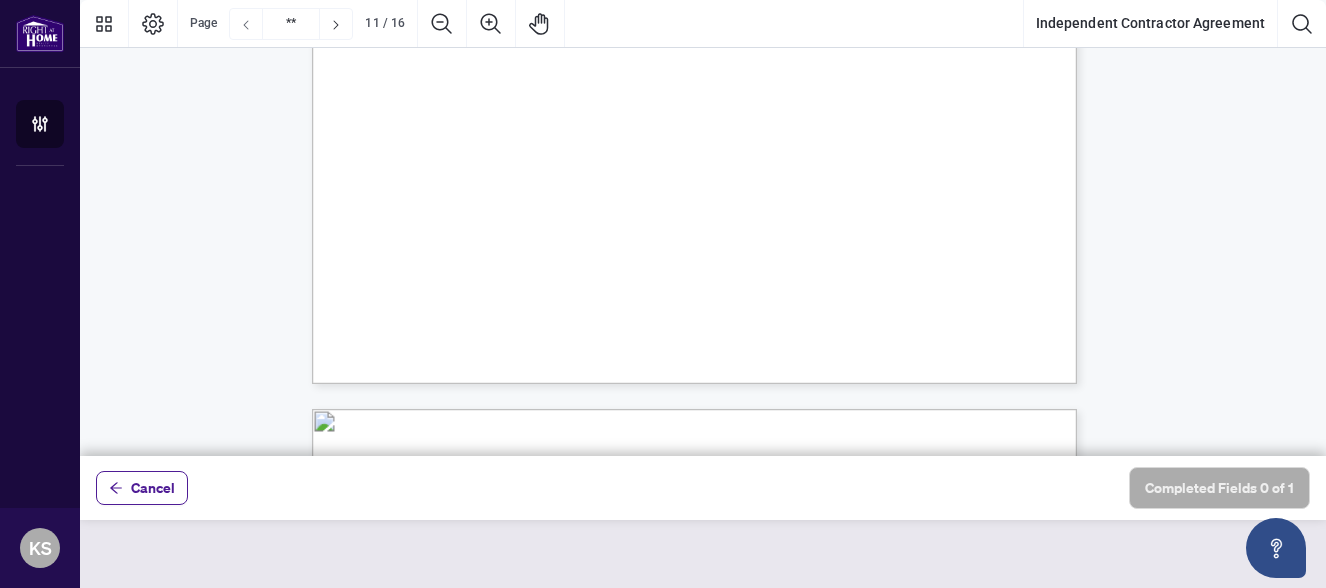 click 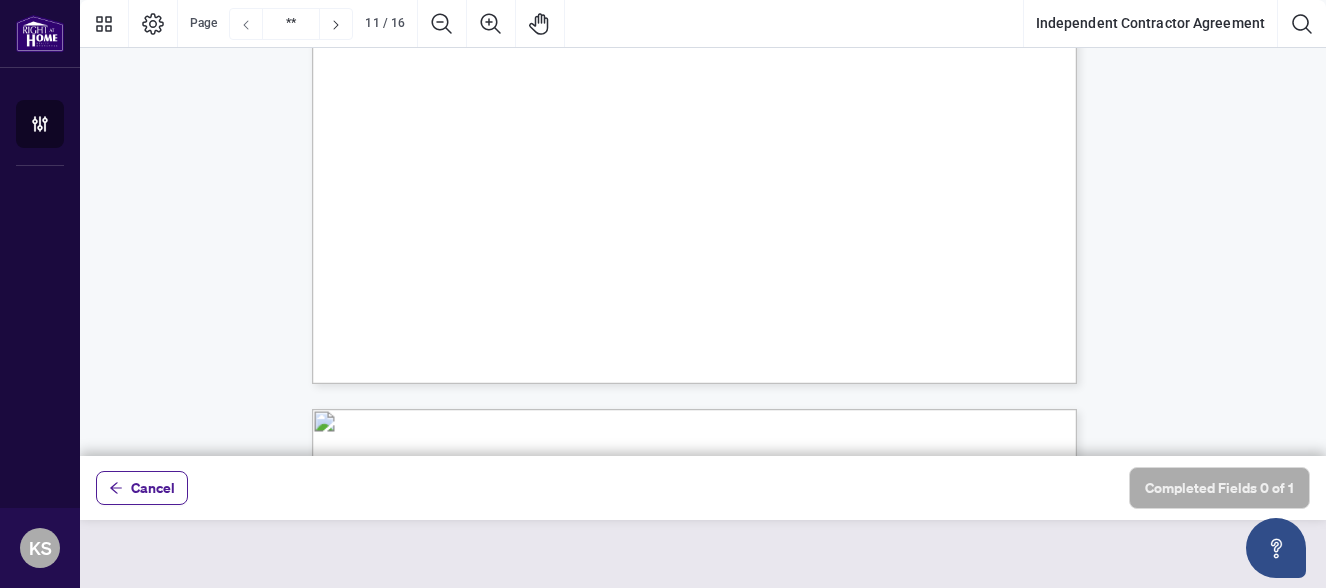 click 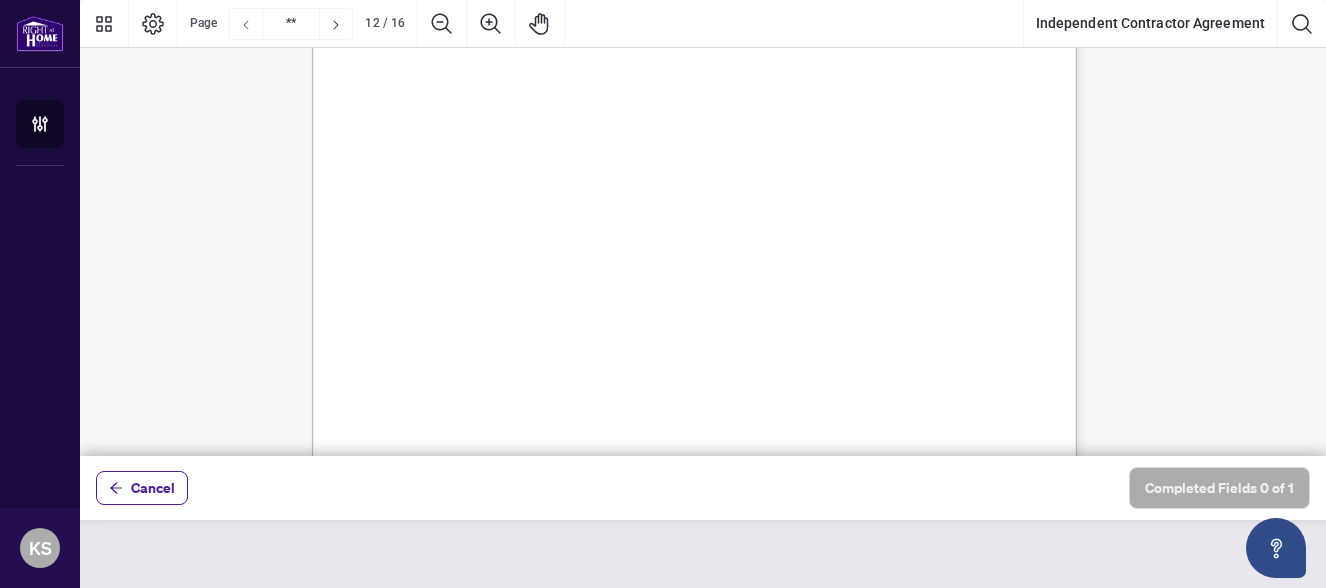 click 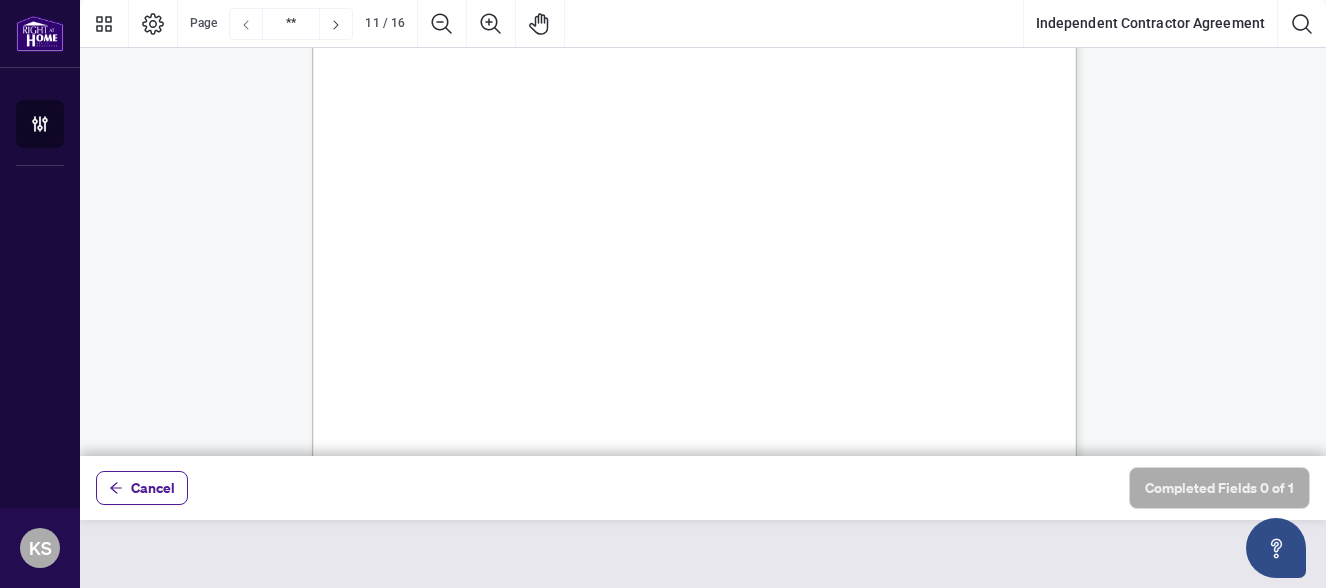 click 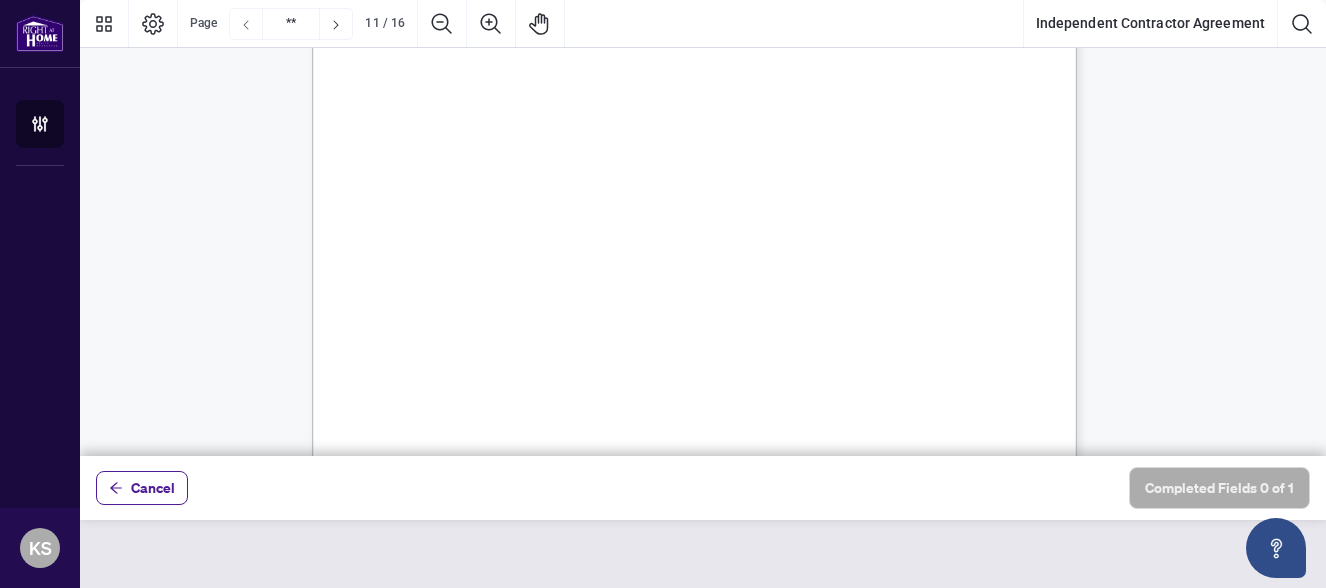 click 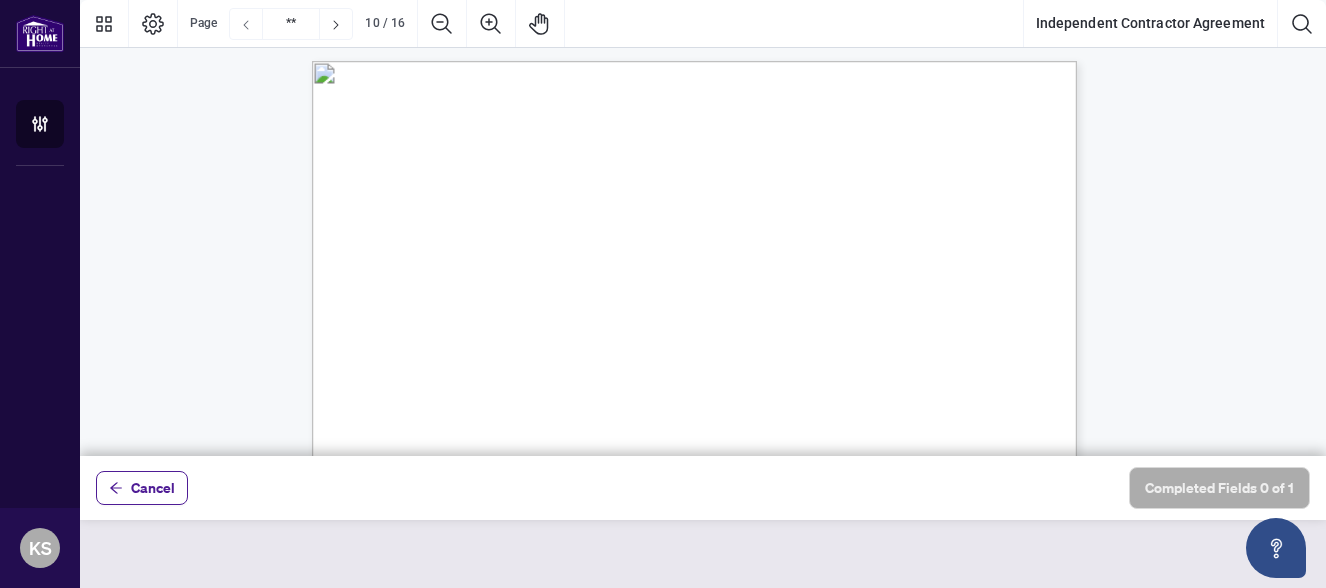 click 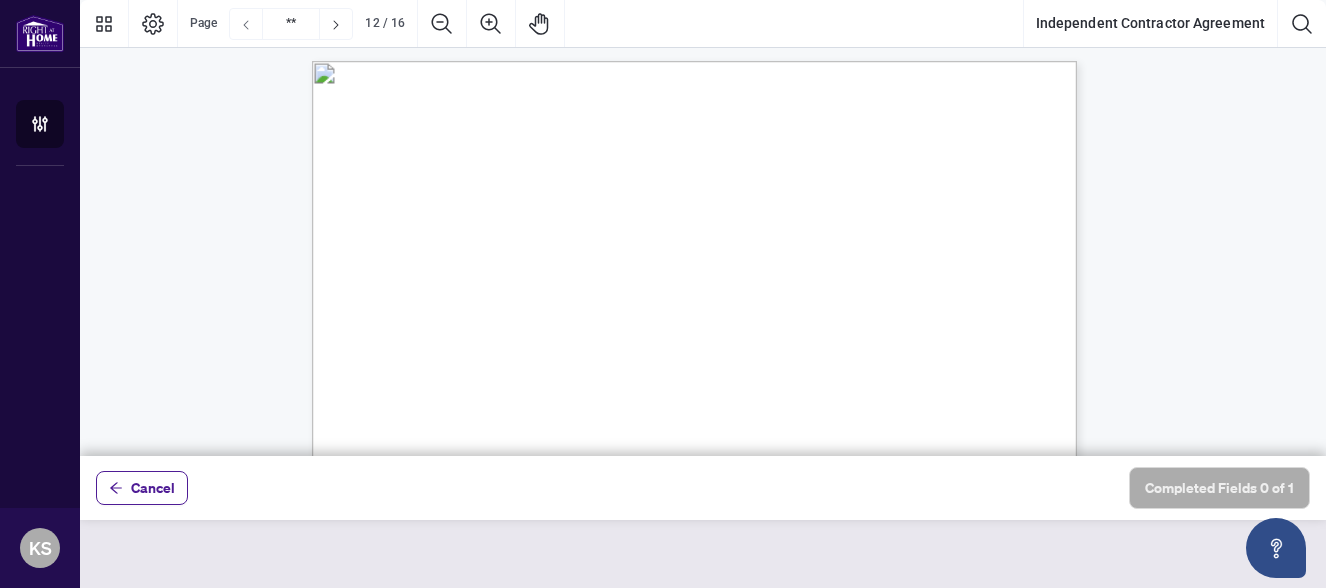 click 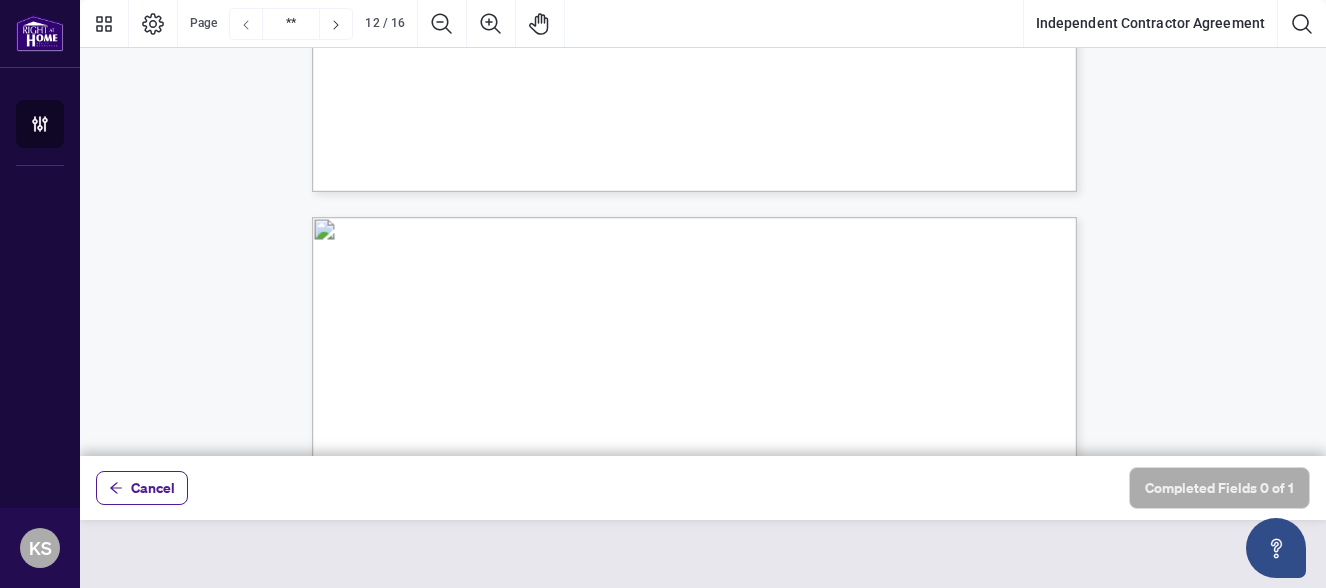 click 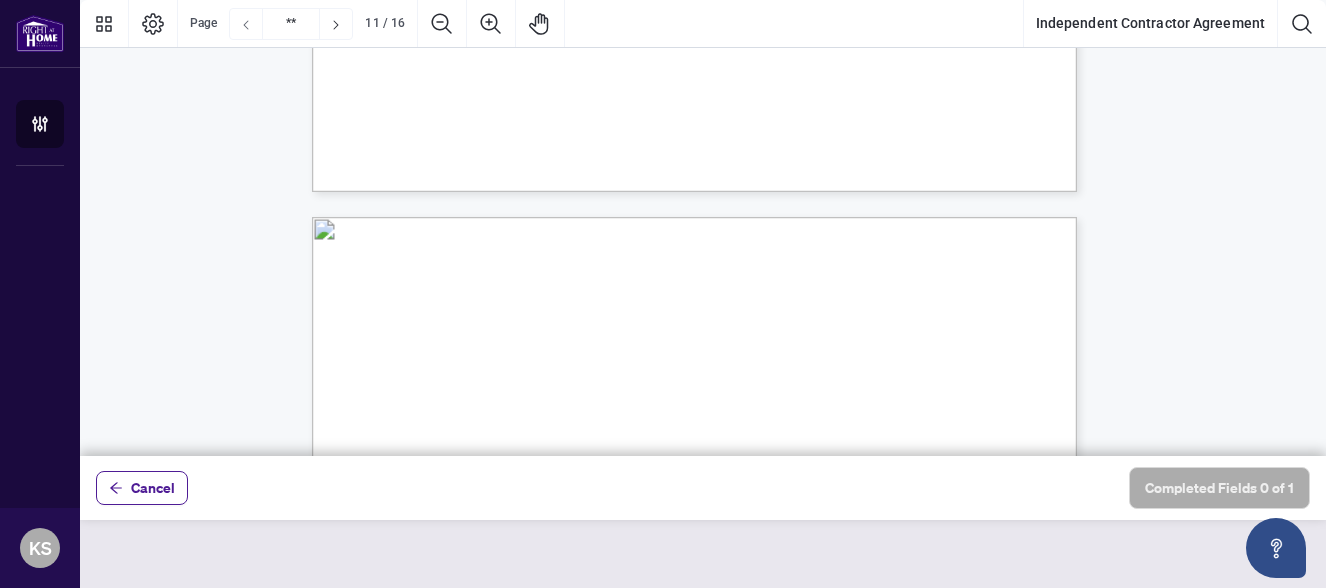 click 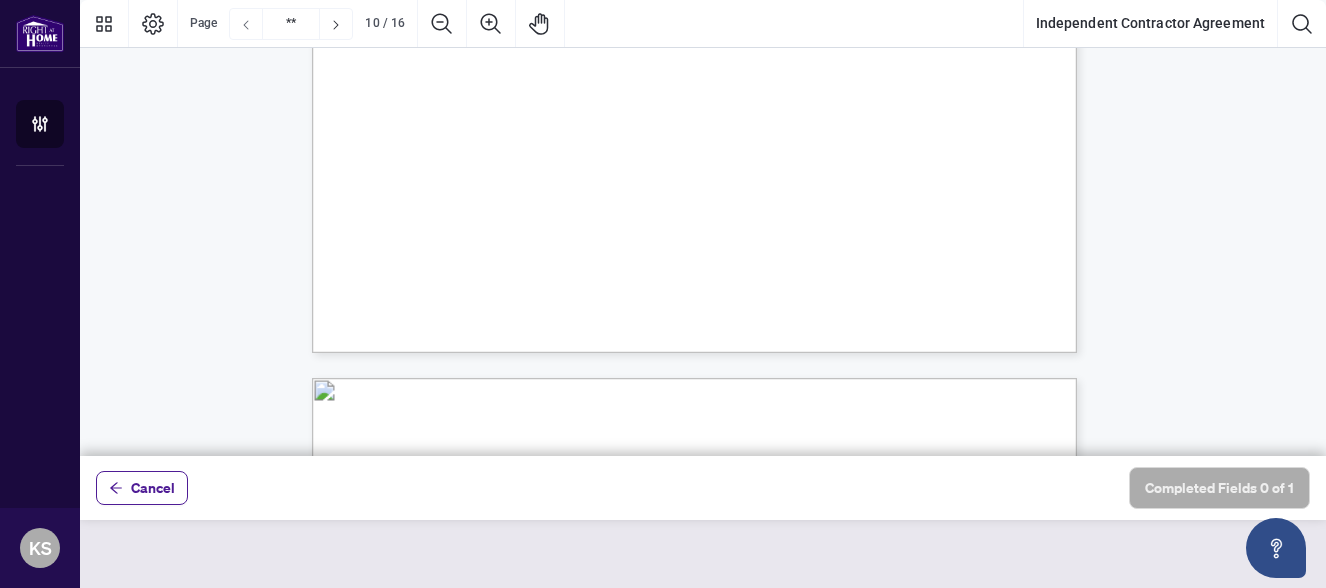 click 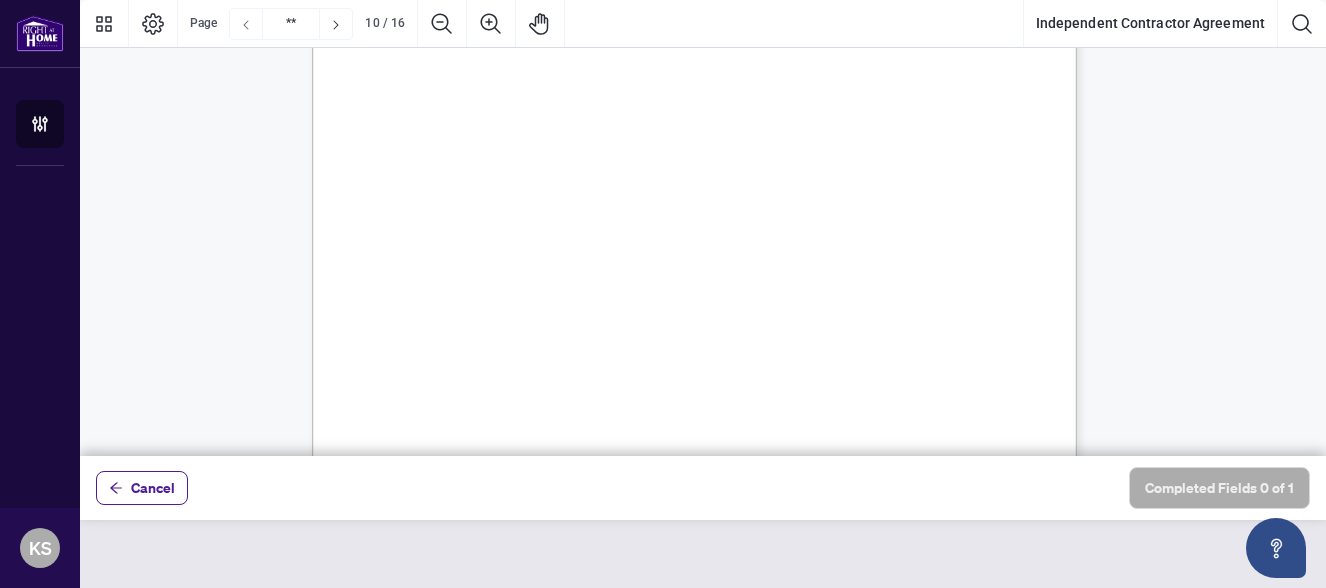 click 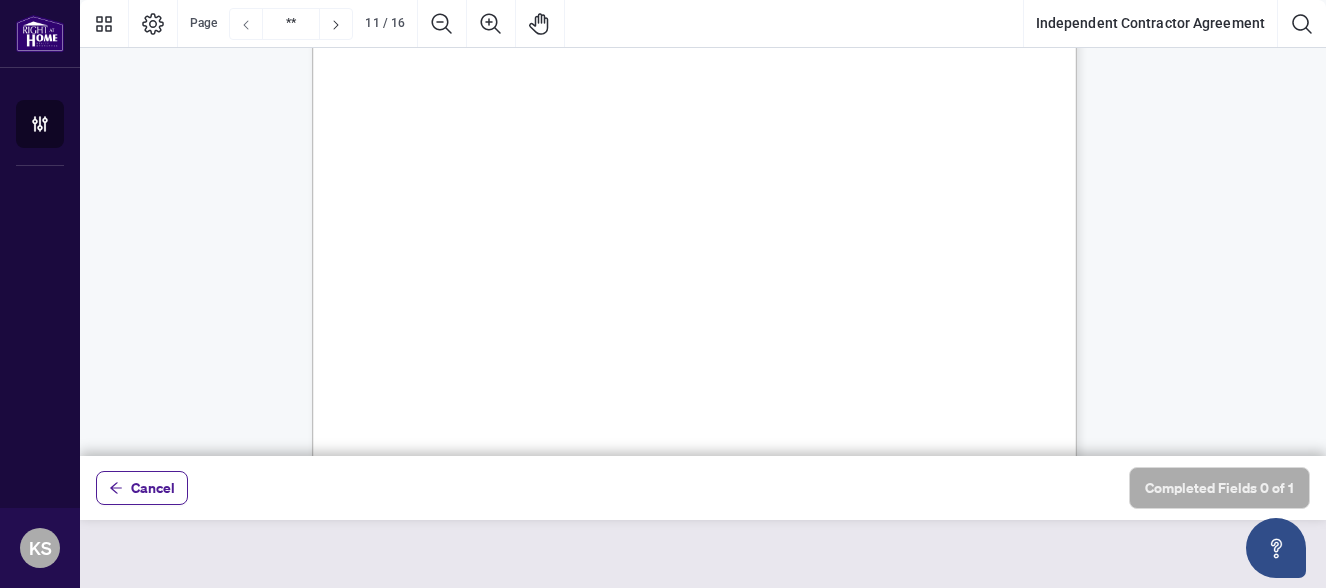 click 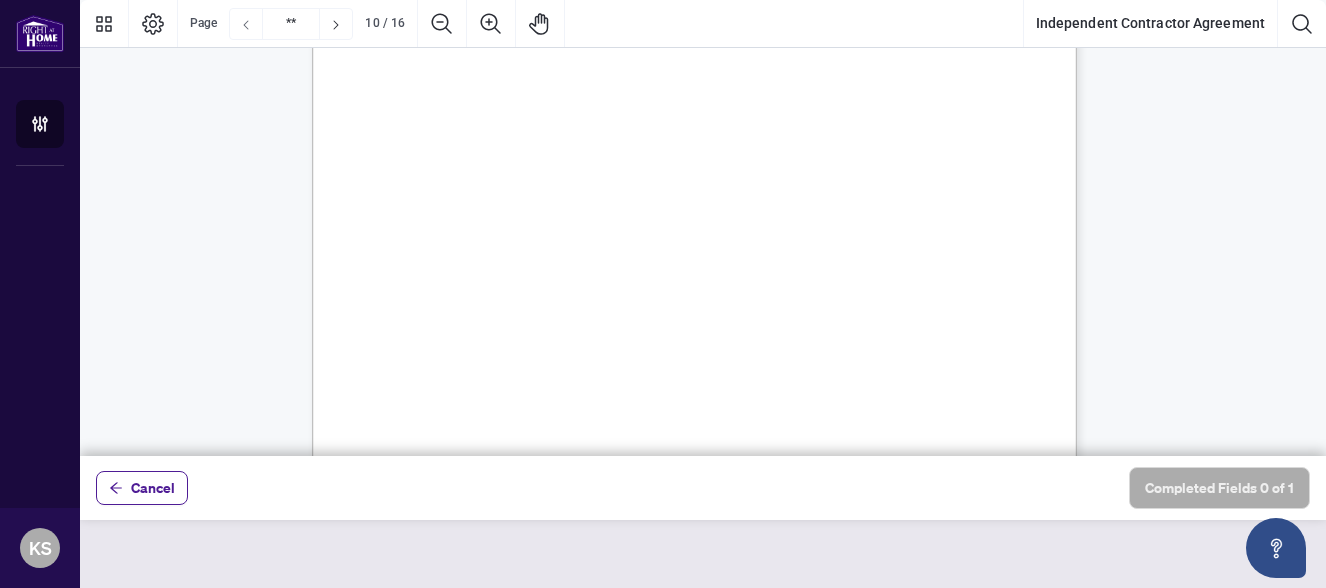 click 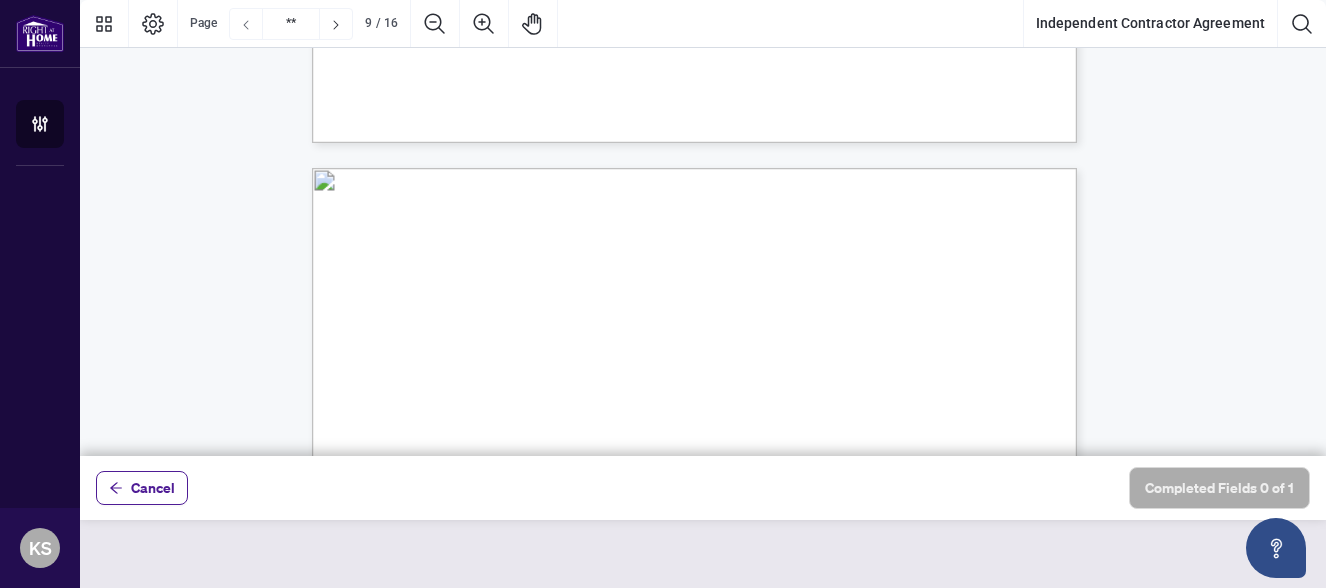 click 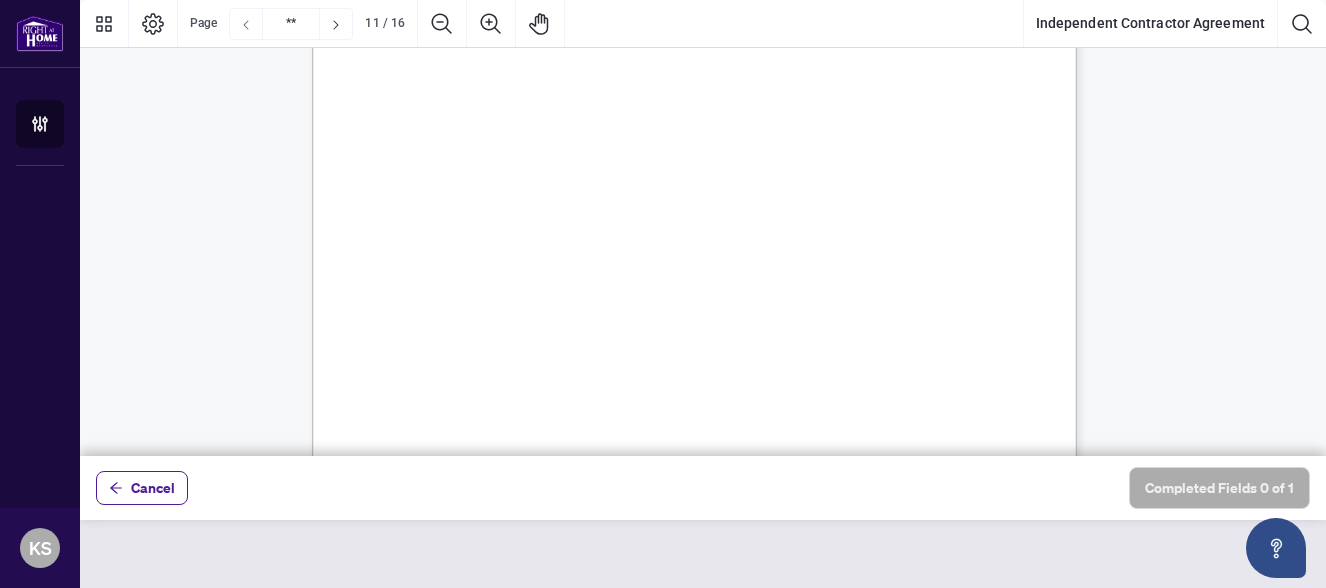 click 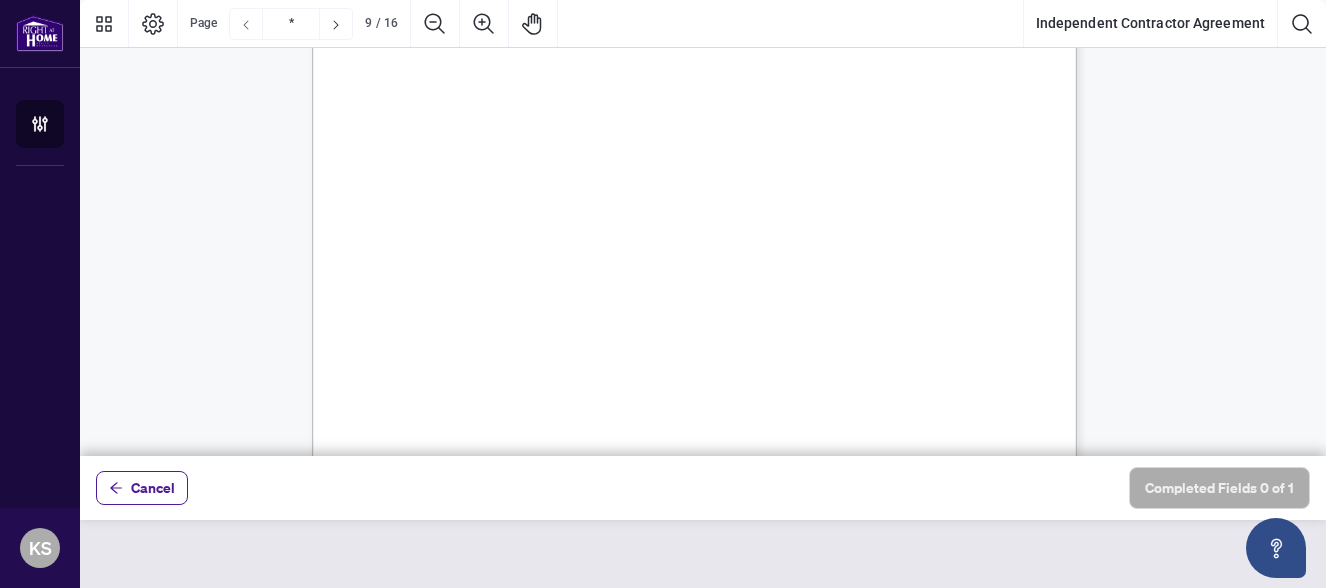 click 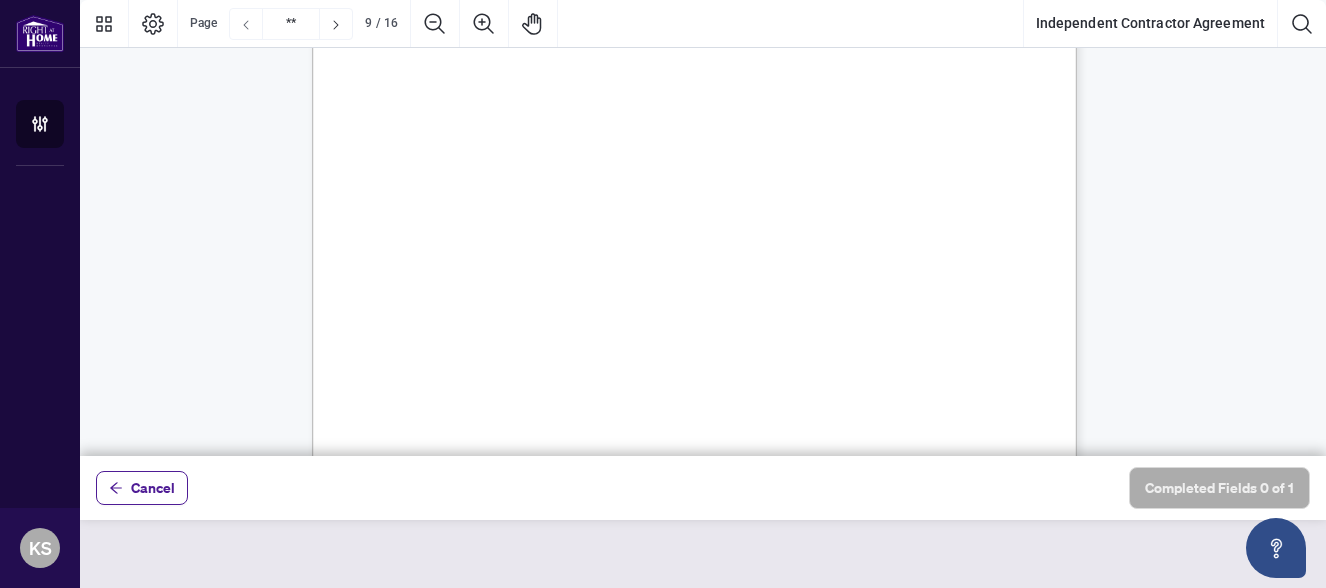 click 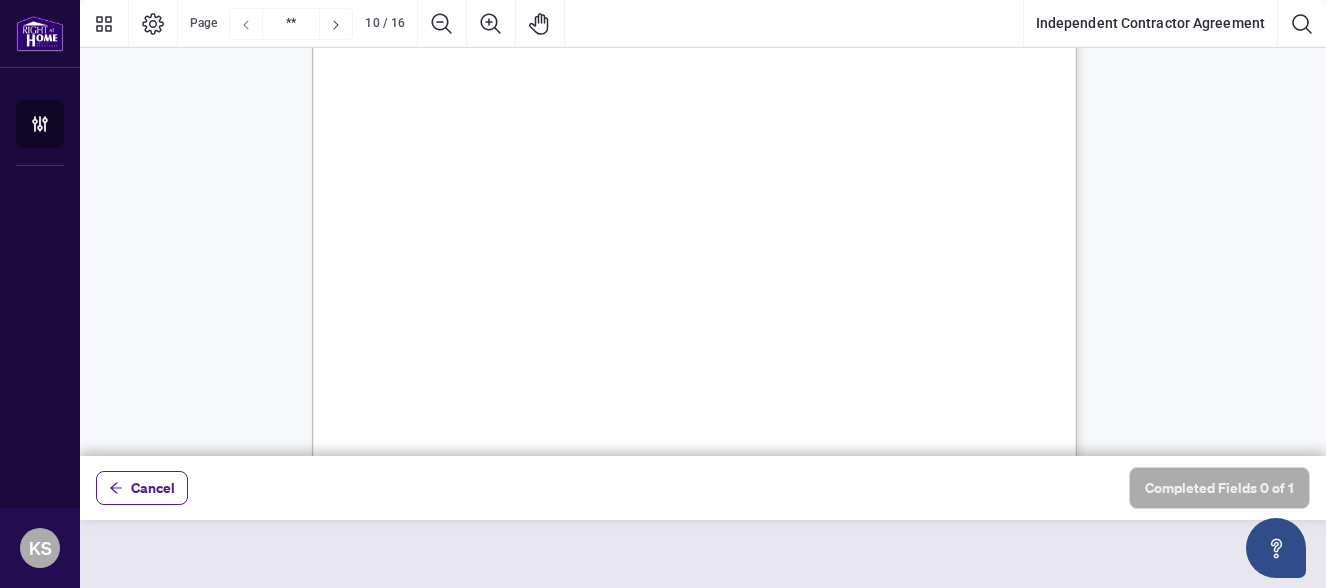 click 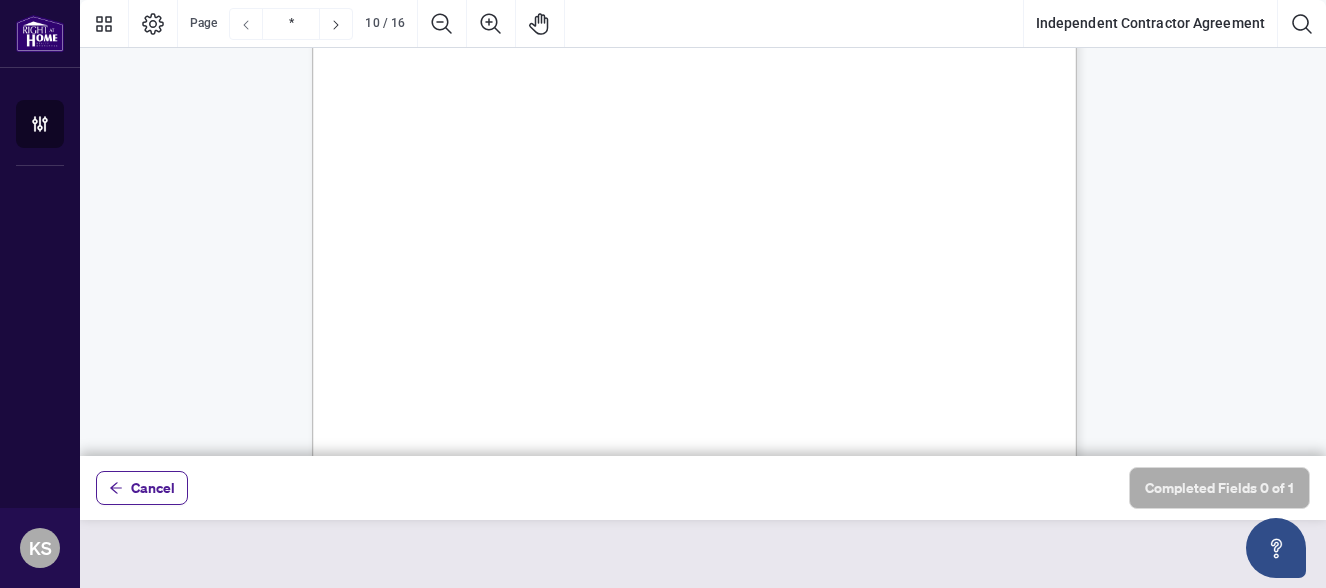 click 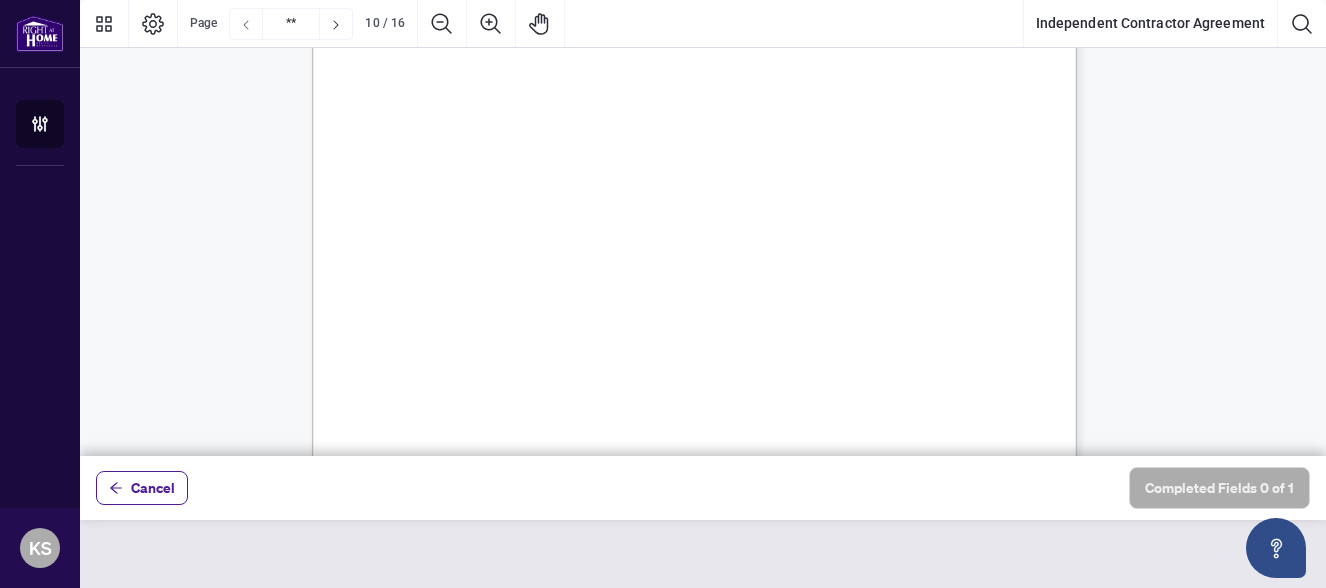 click 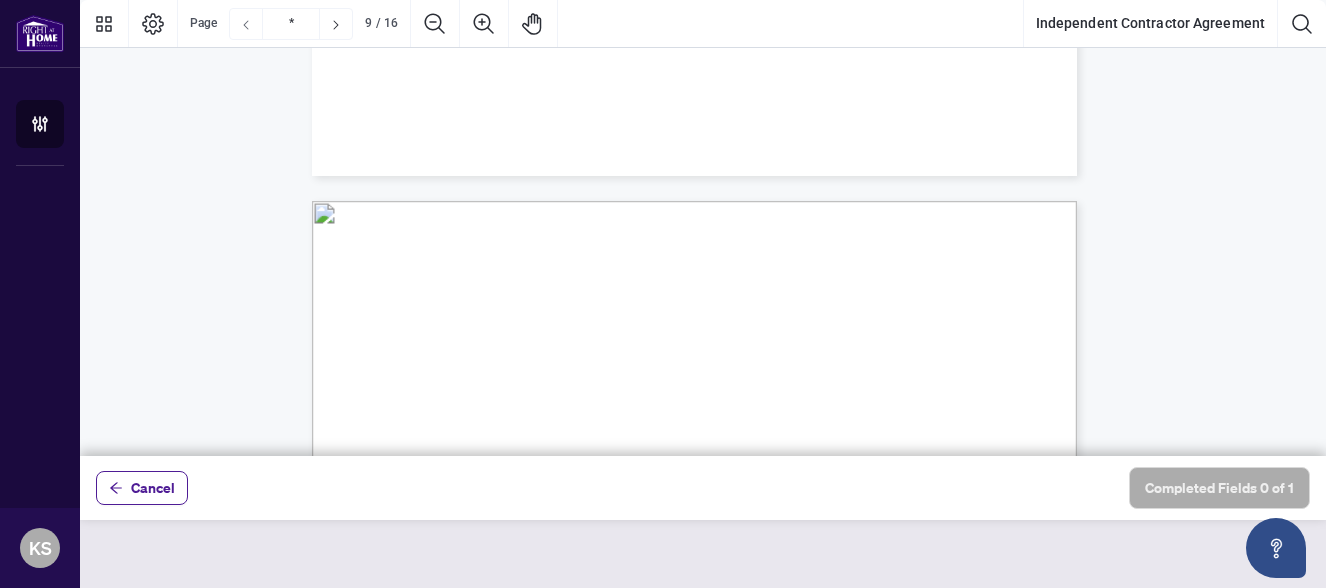 click 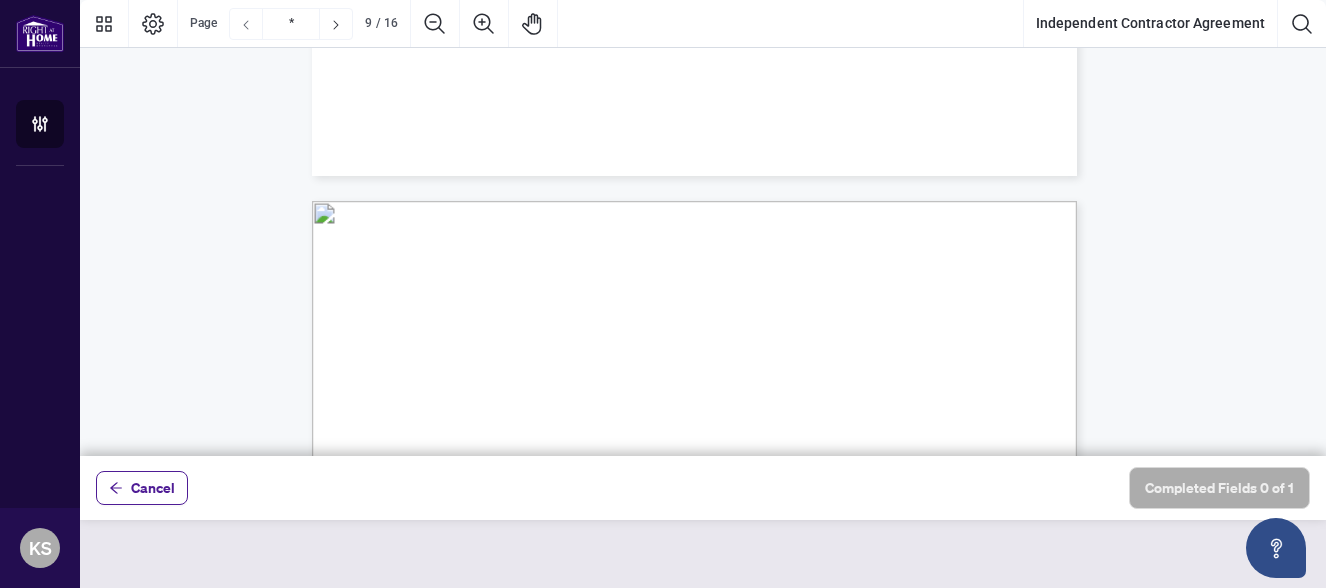 click 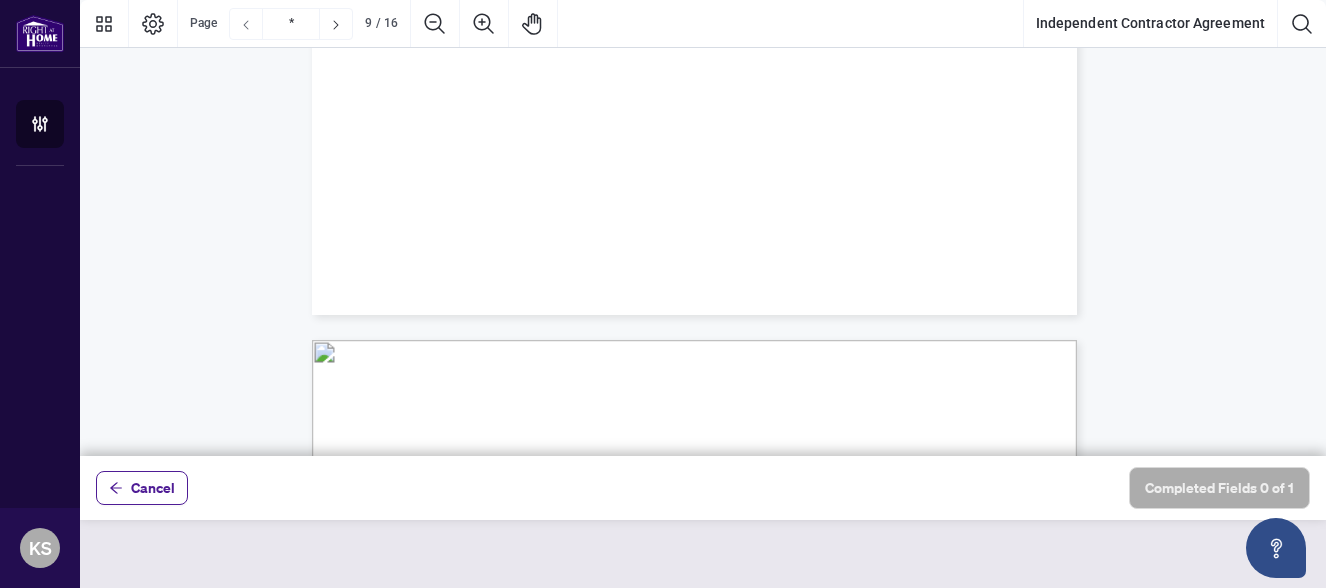 click 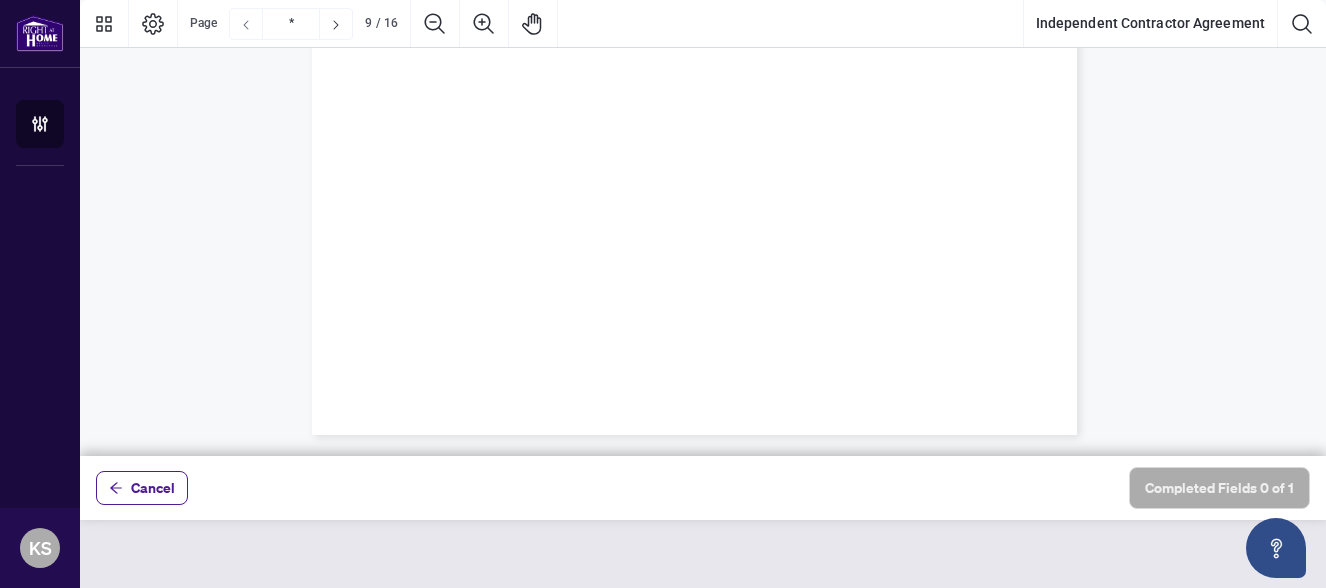 click 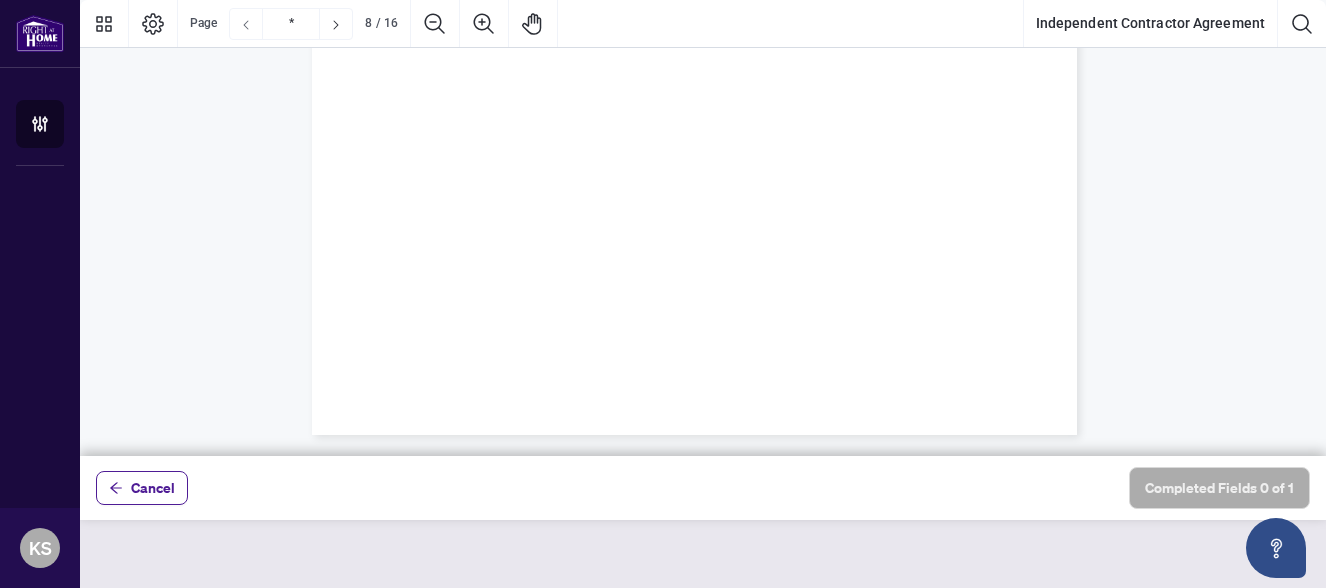 click 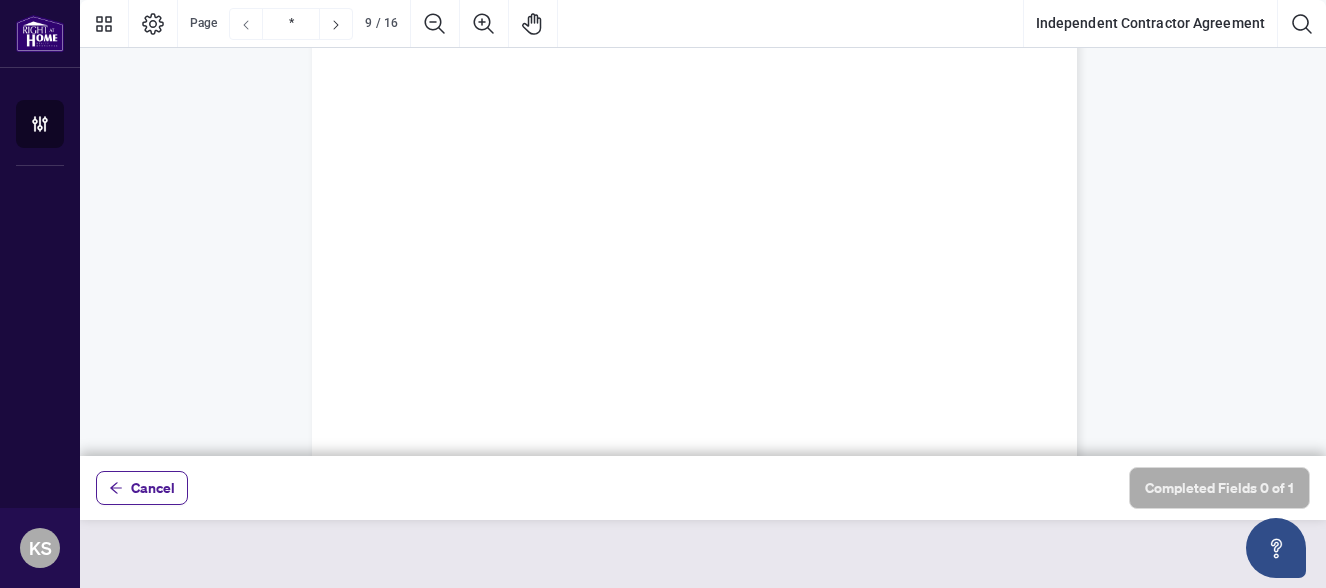 click 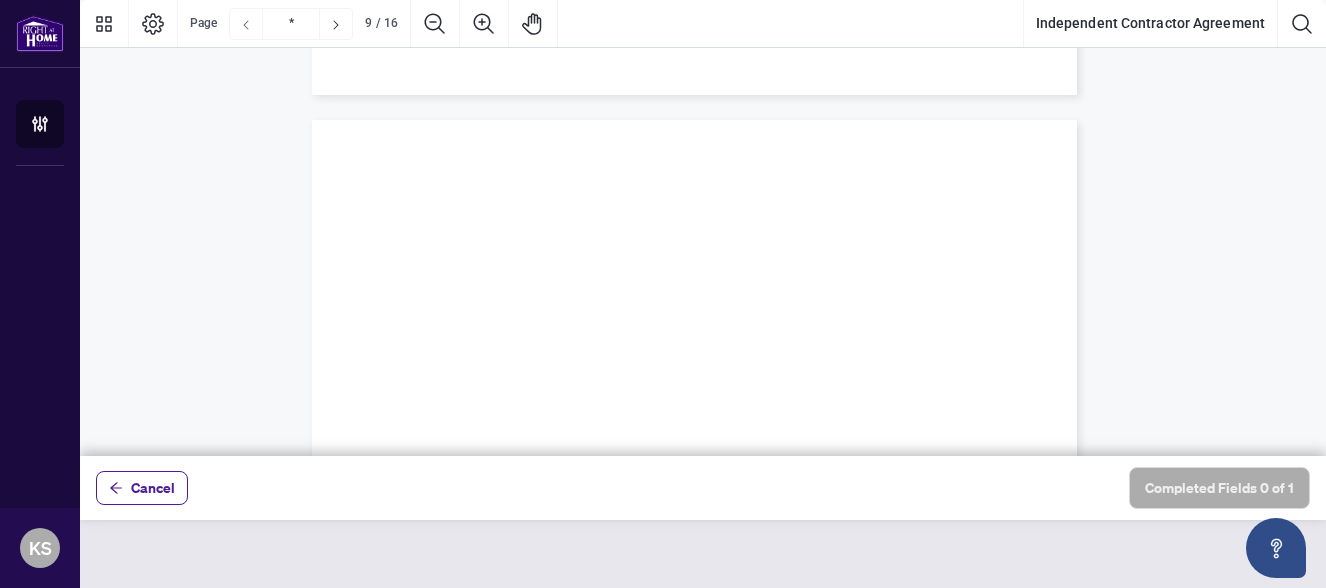 click 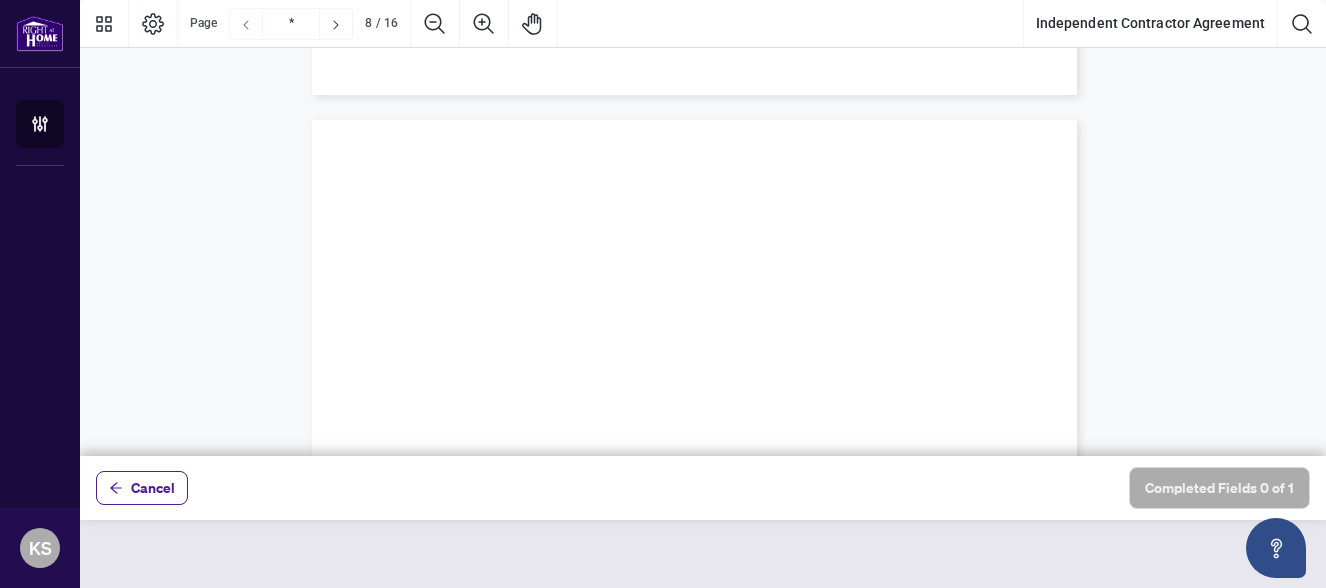 click 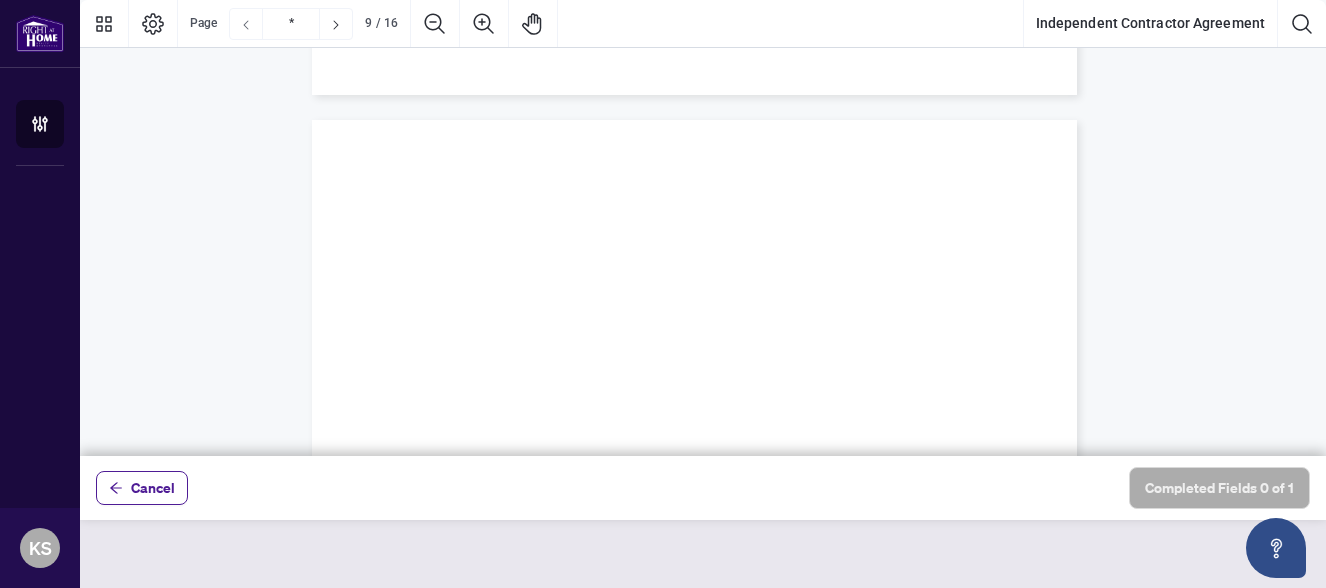 click 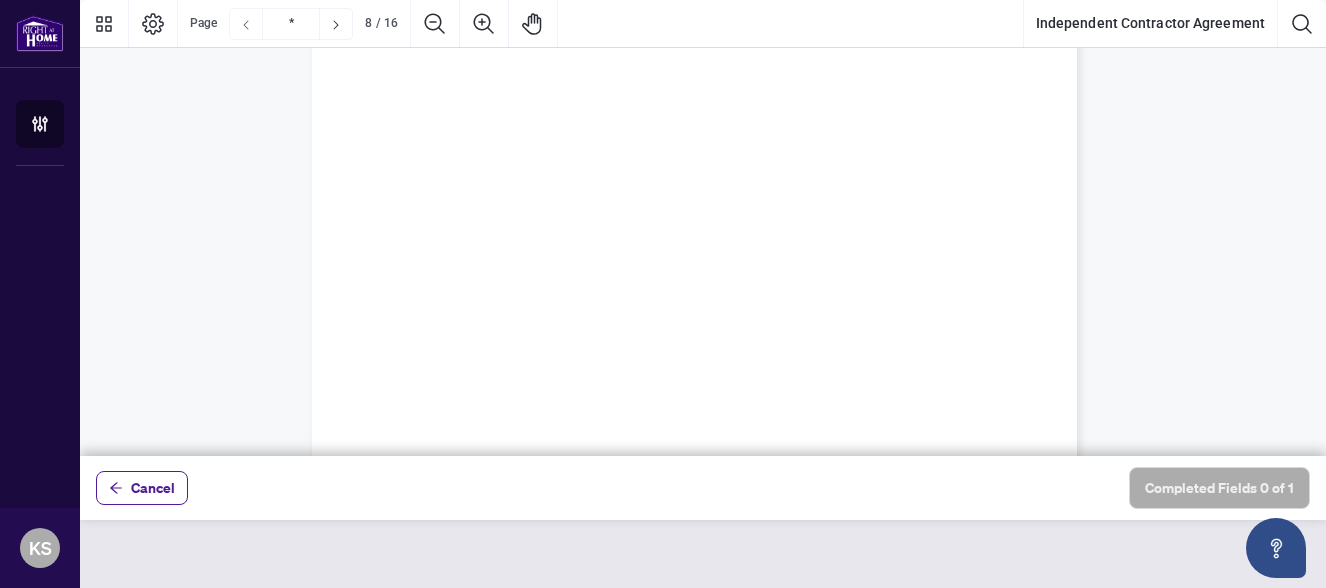 click 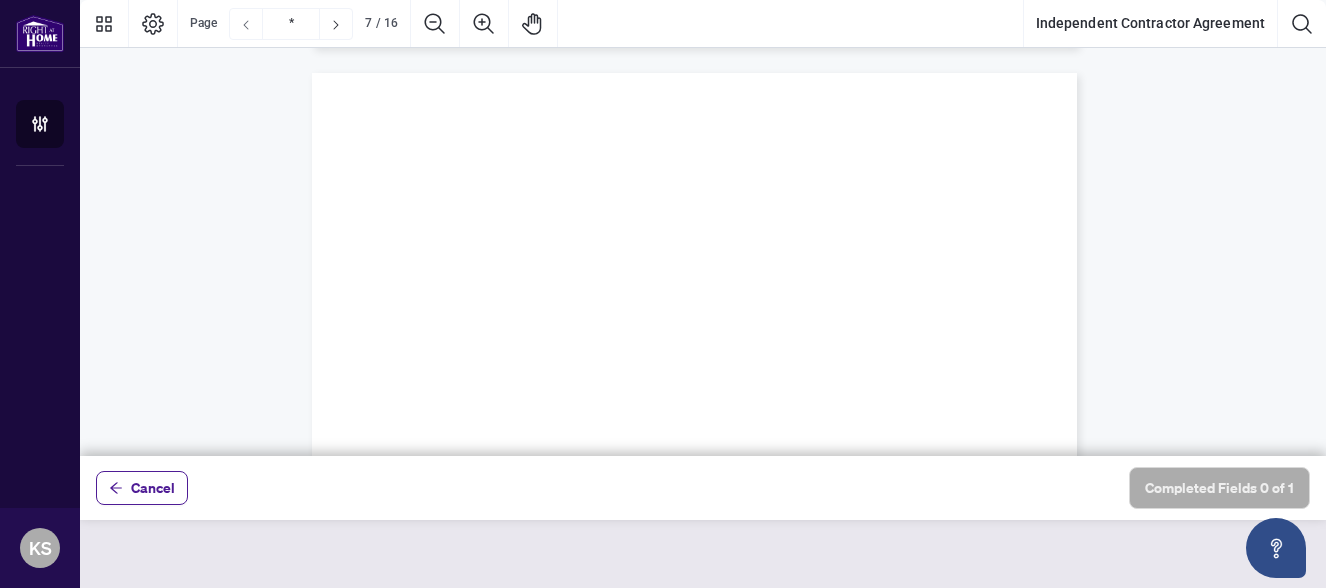 click 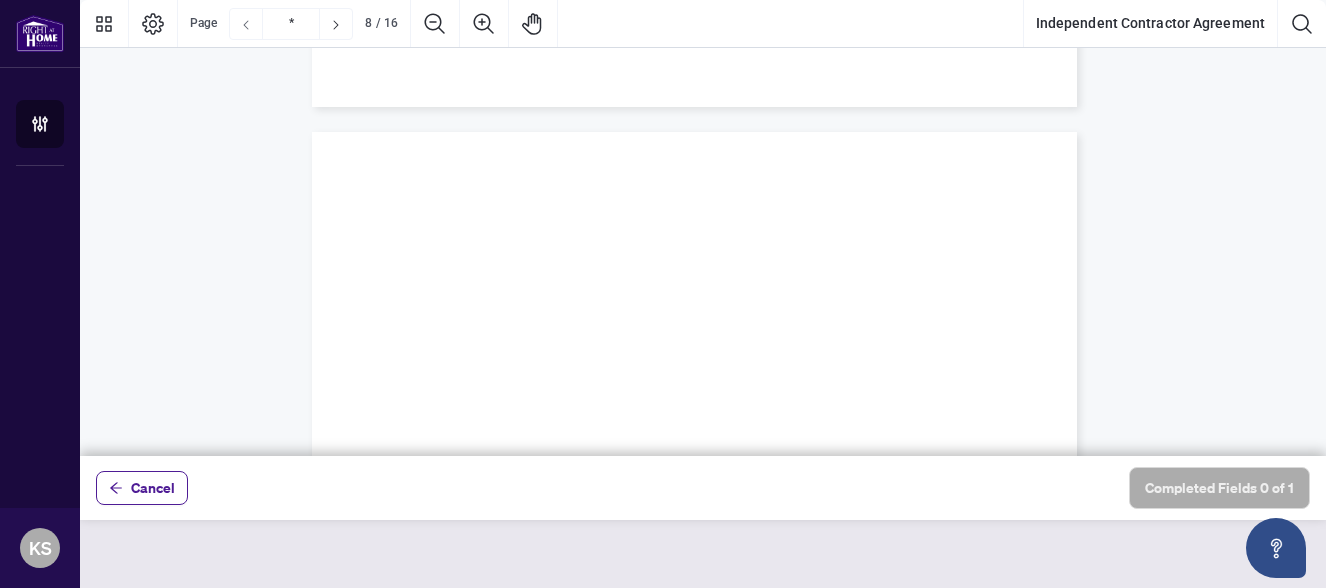 click 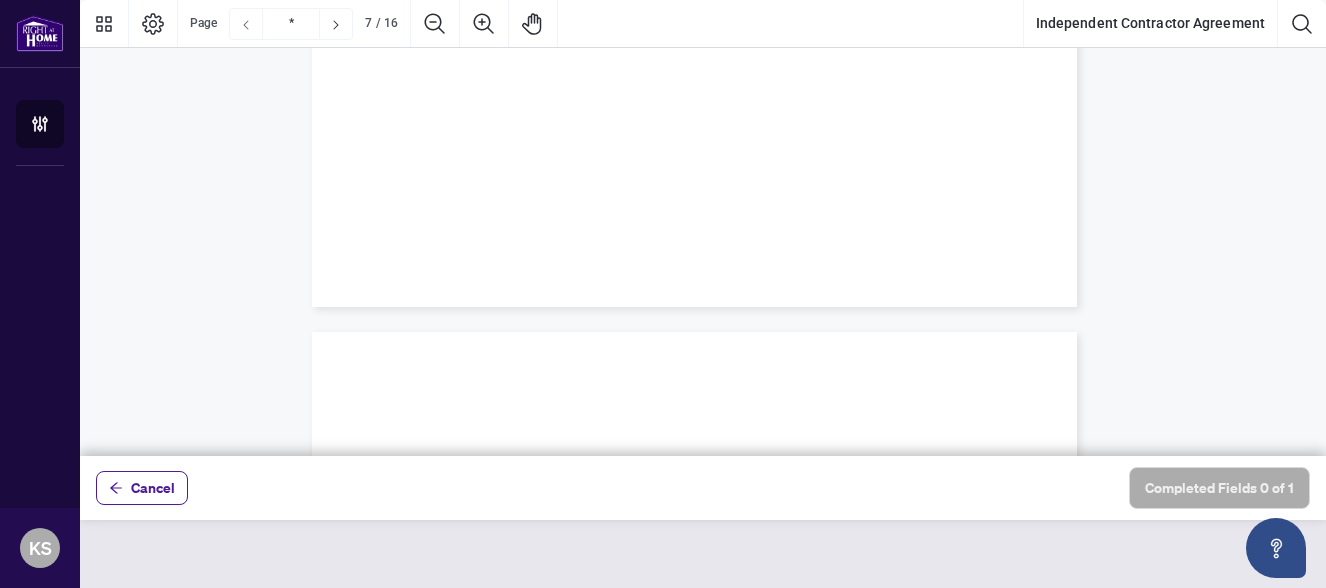 click 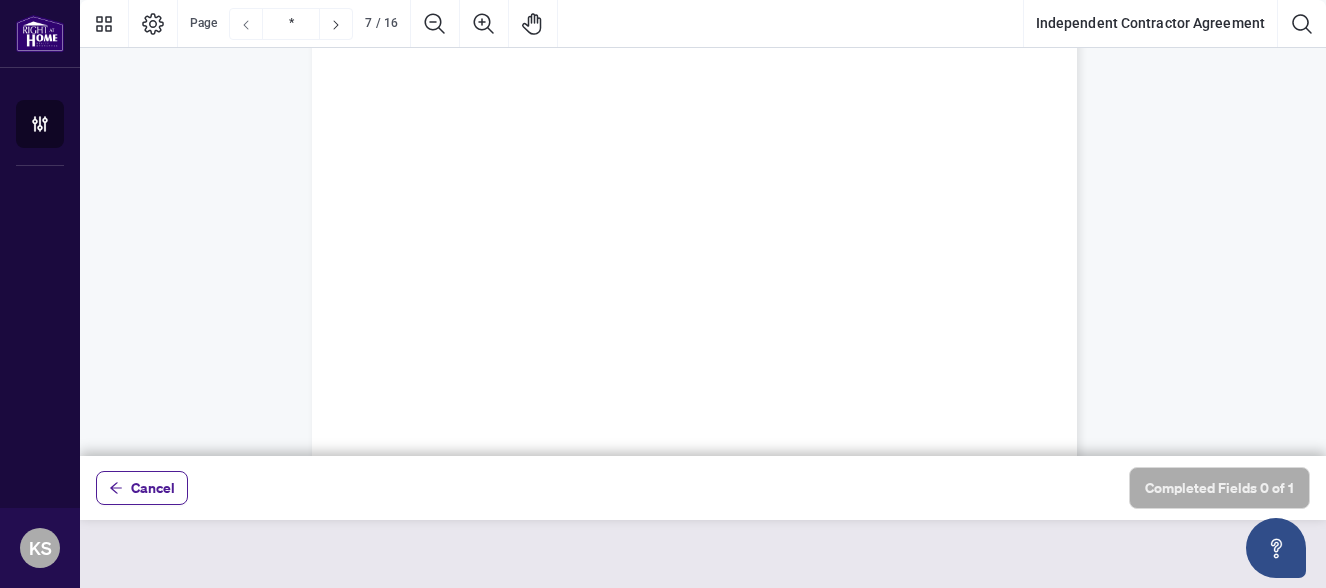 click 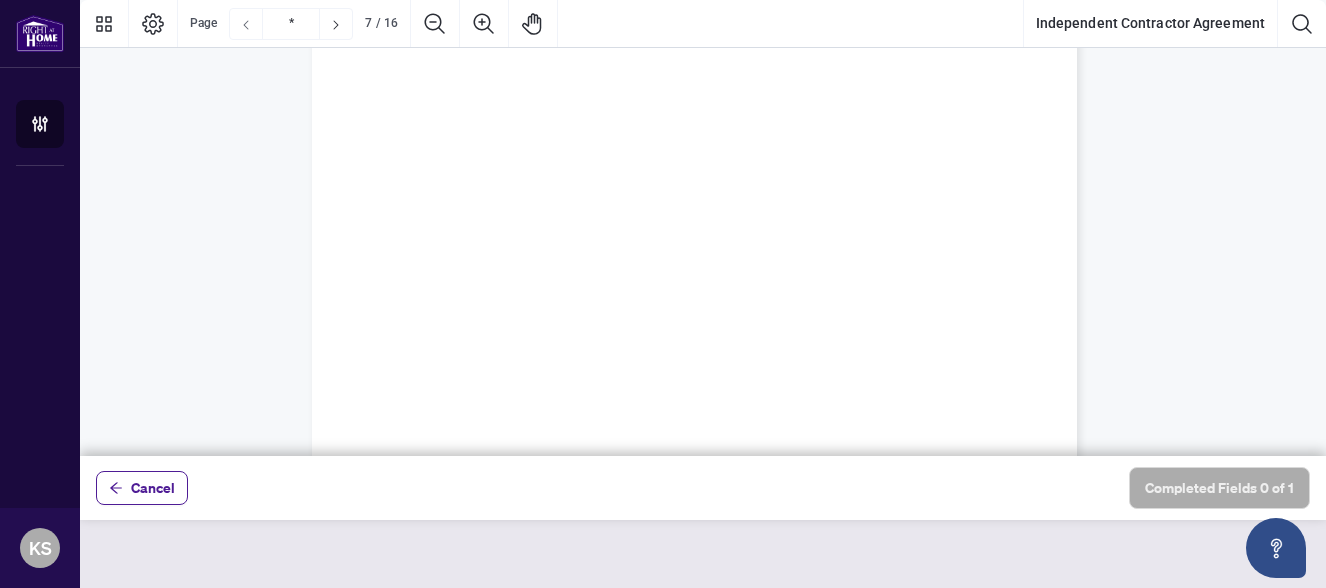 click 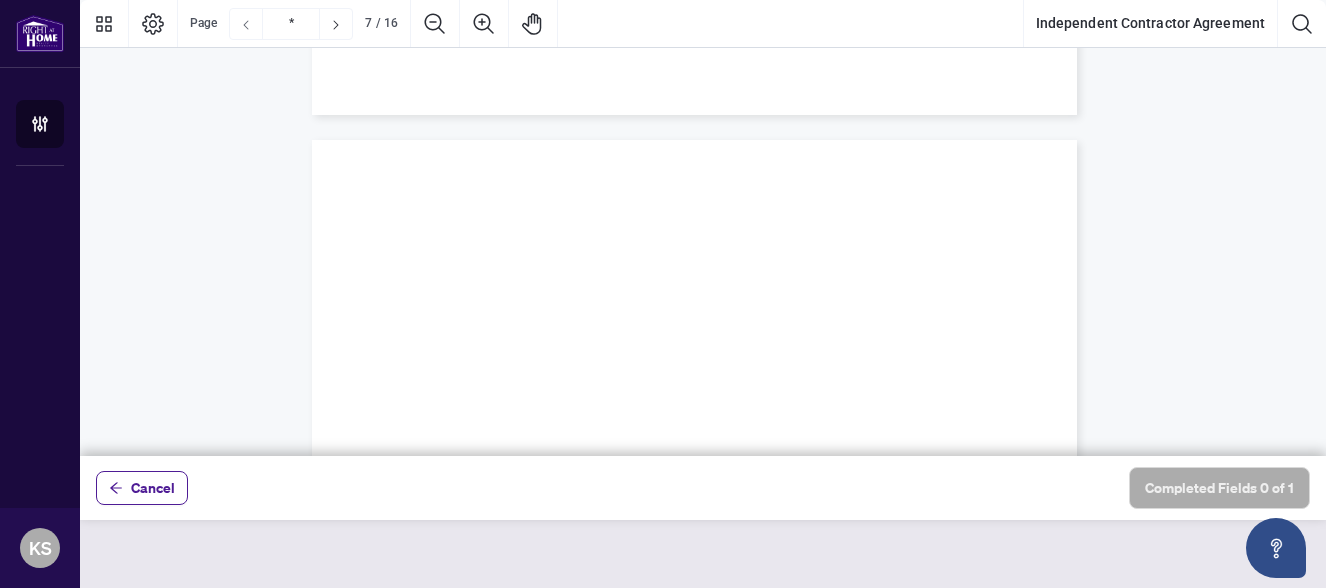 click 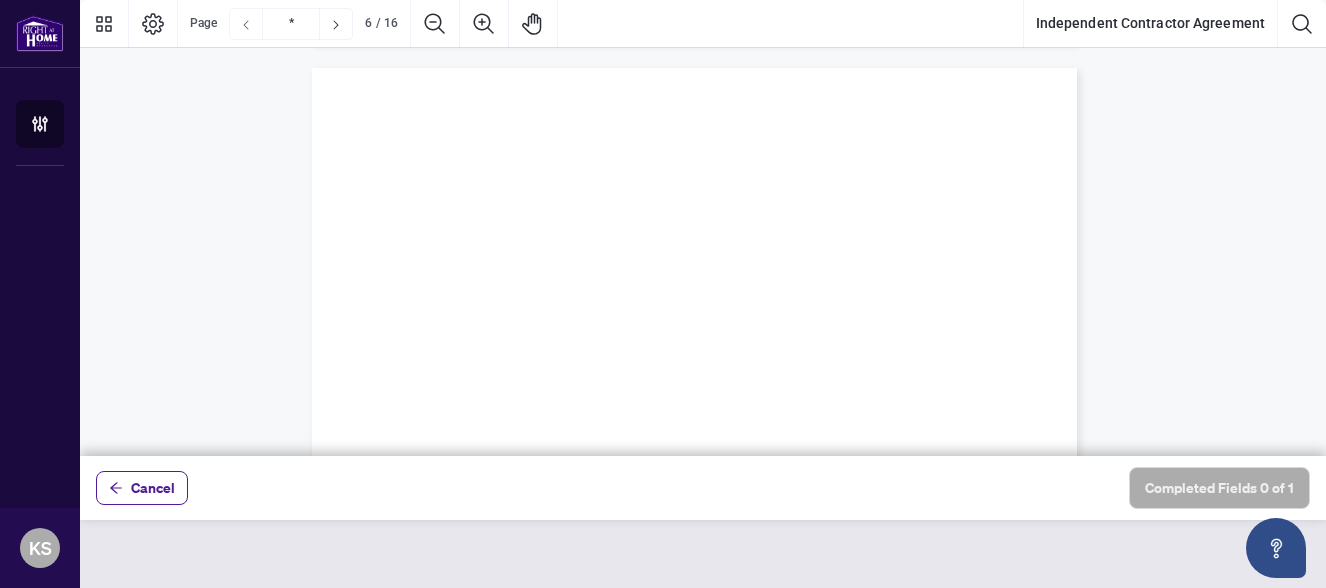 click 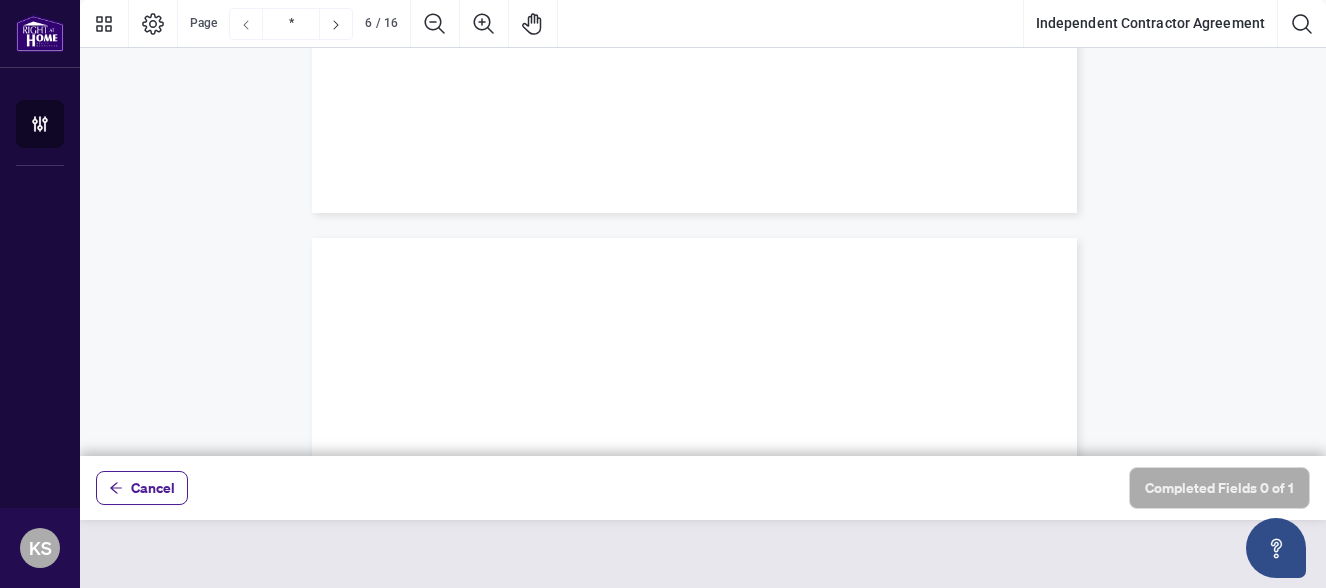 click 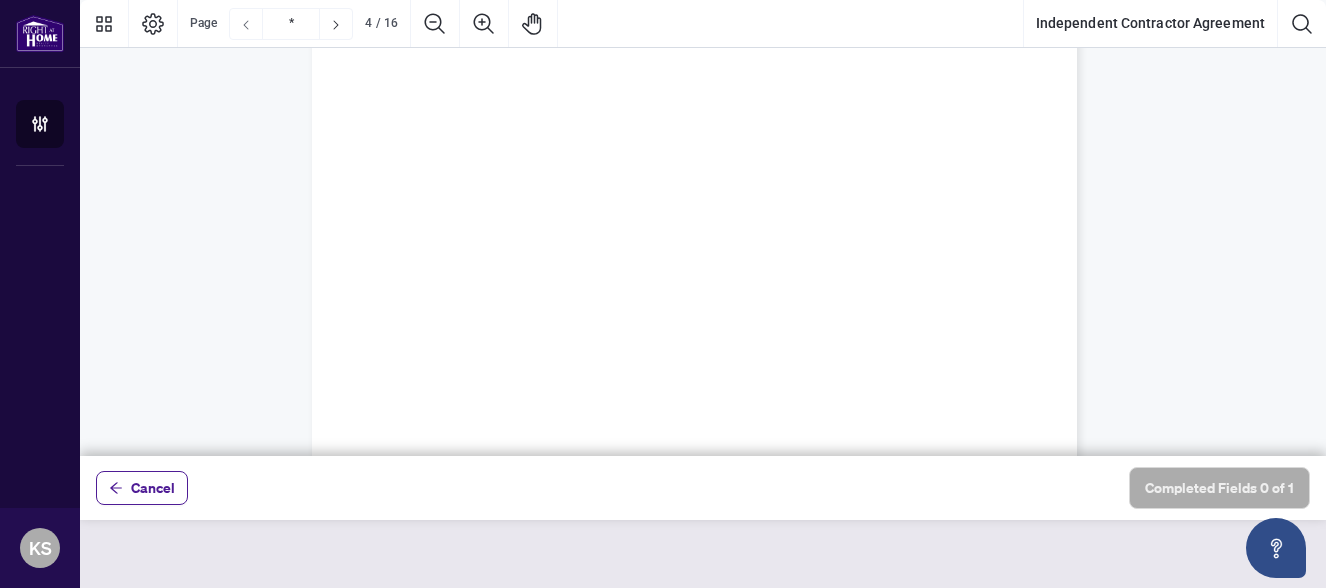 click 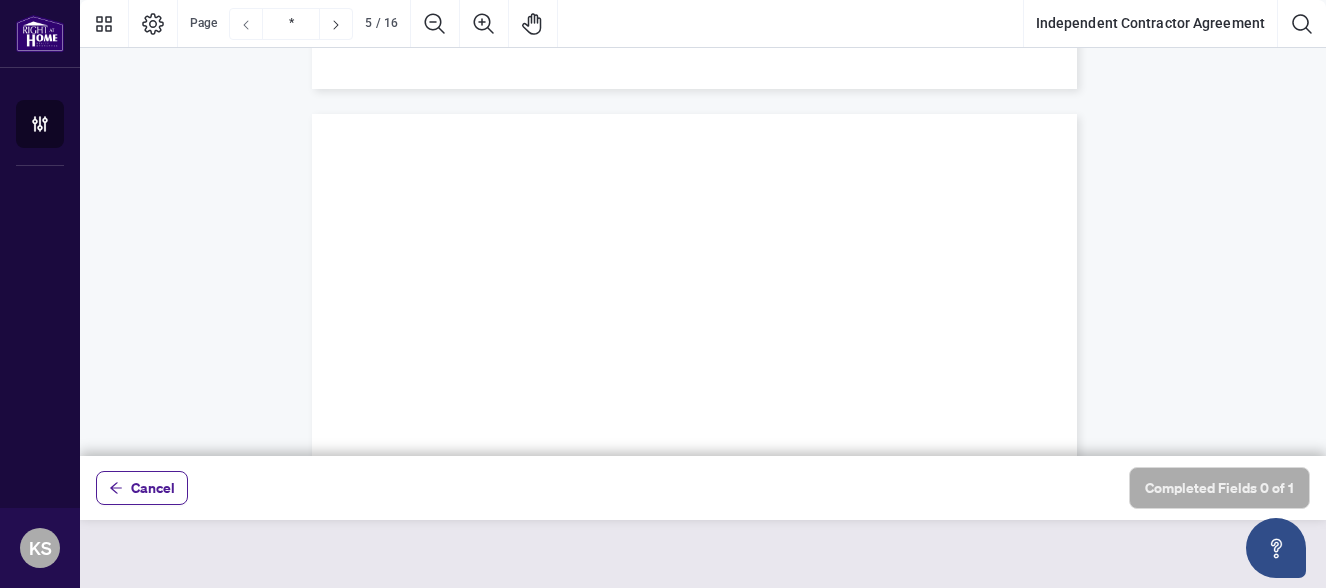 click 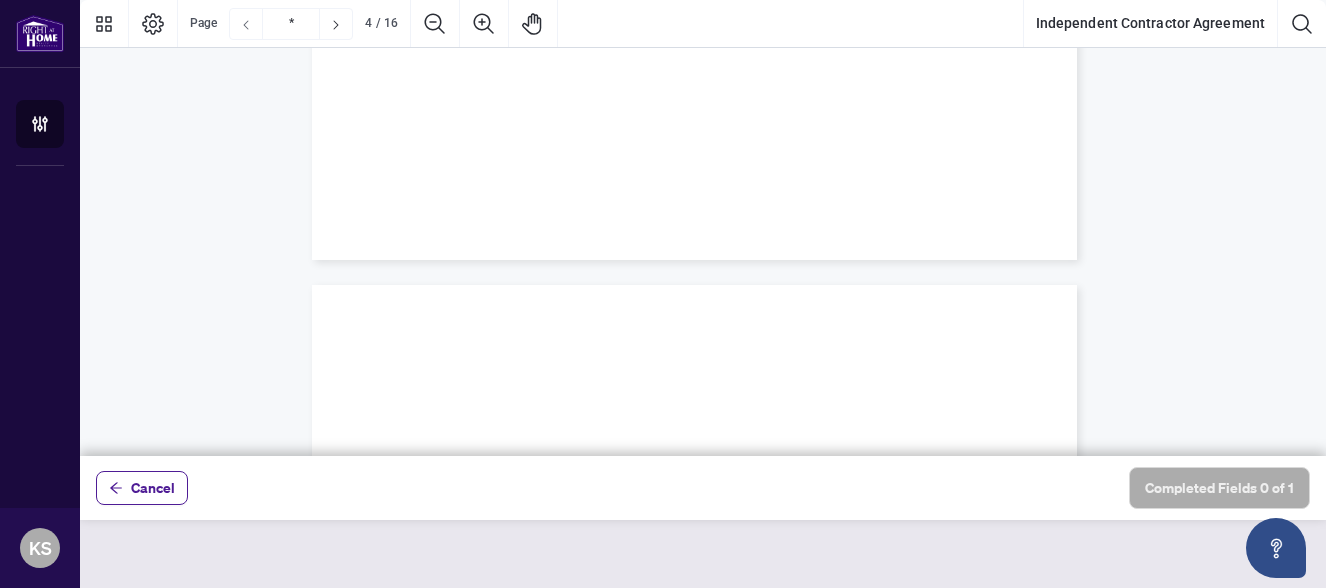 click 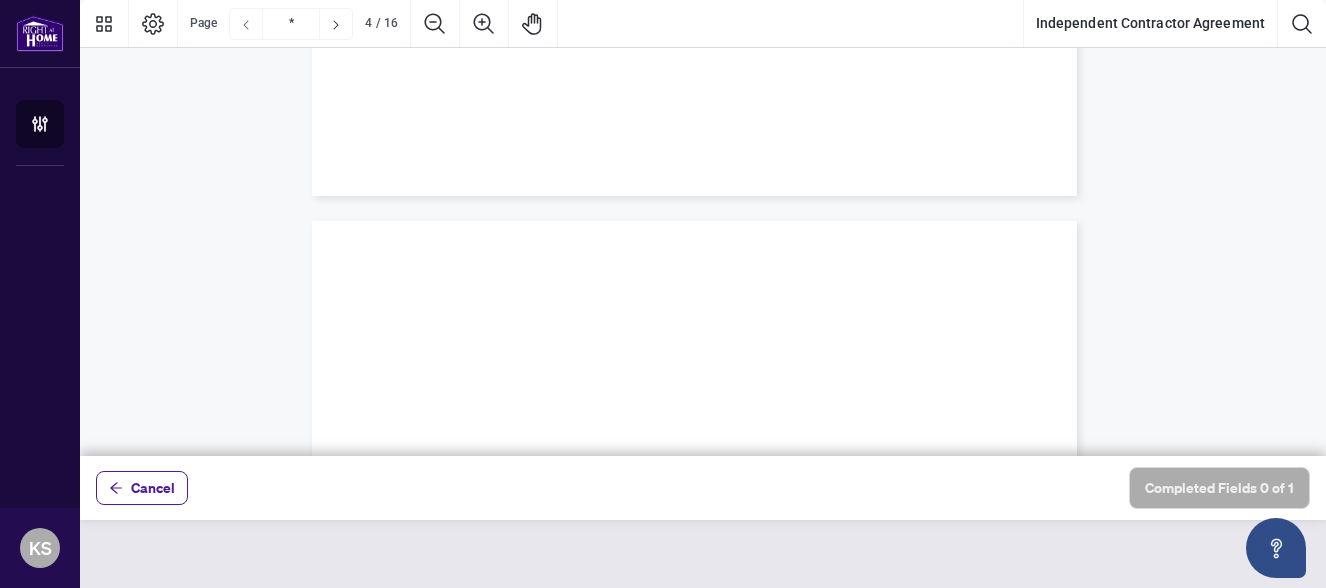 click 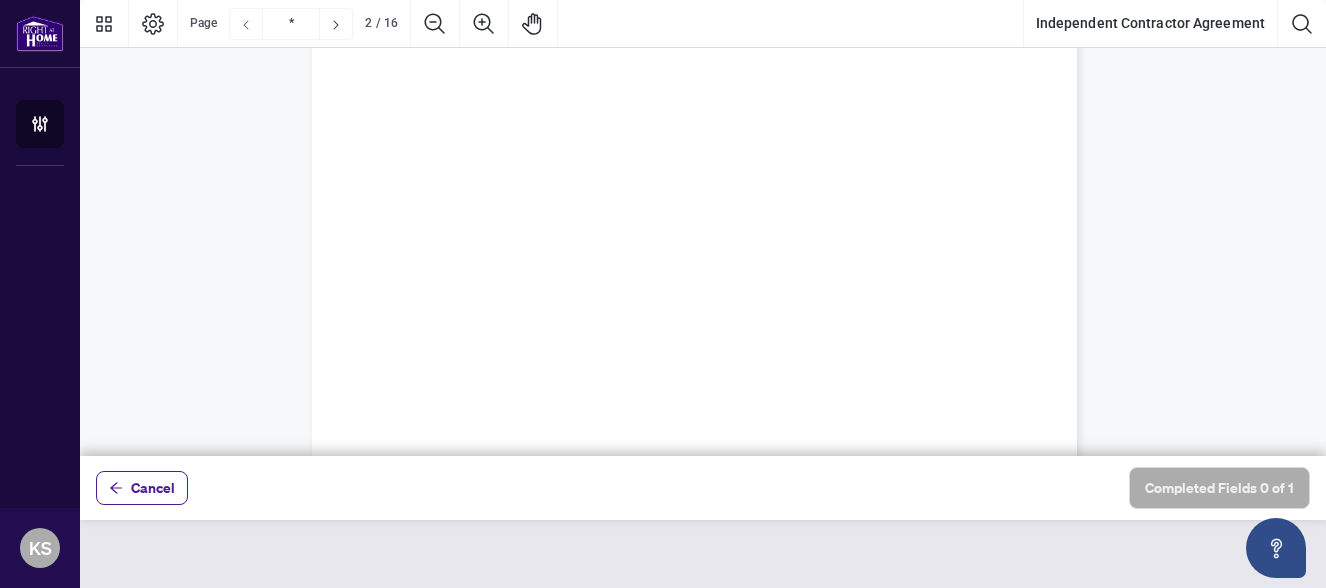 click 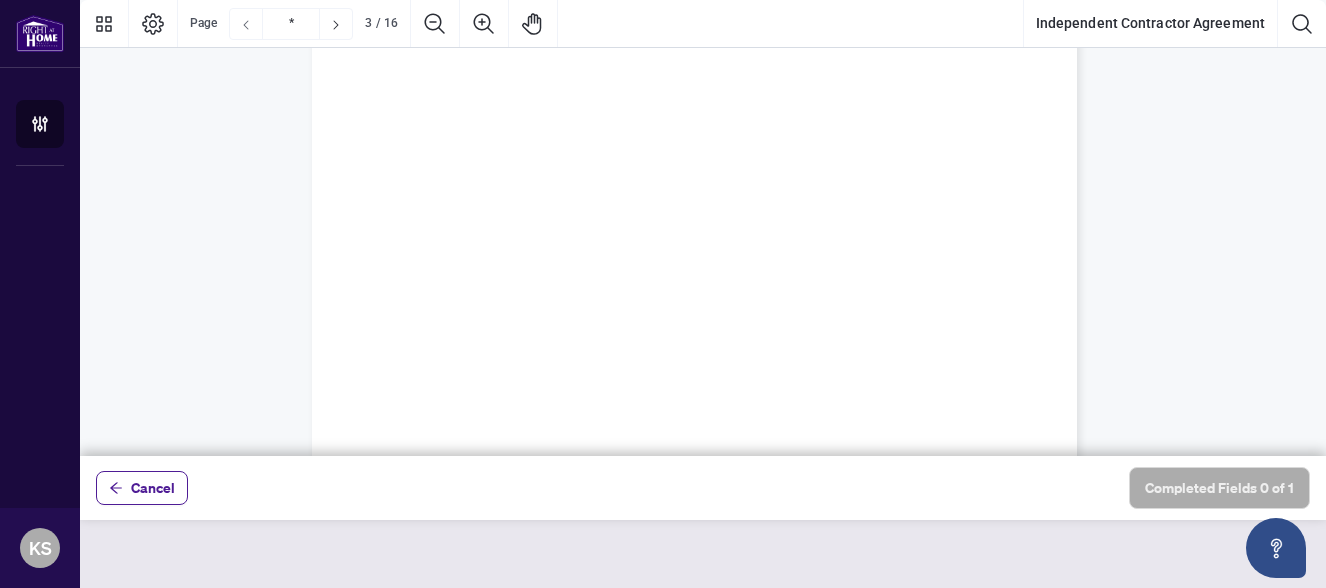 click 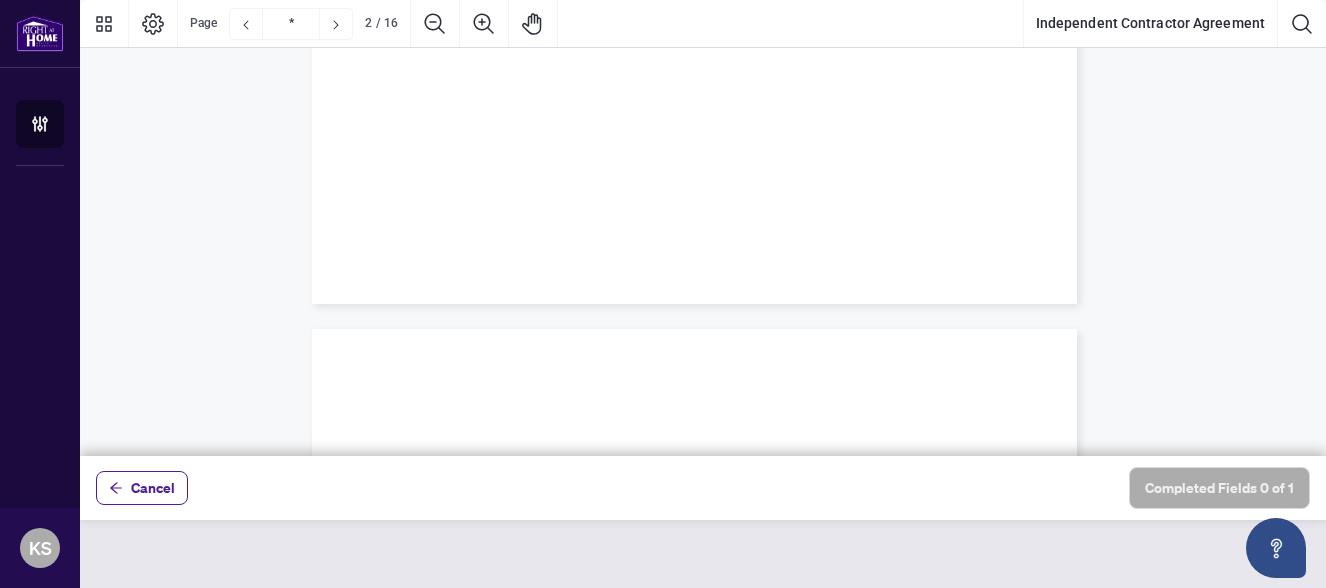 click 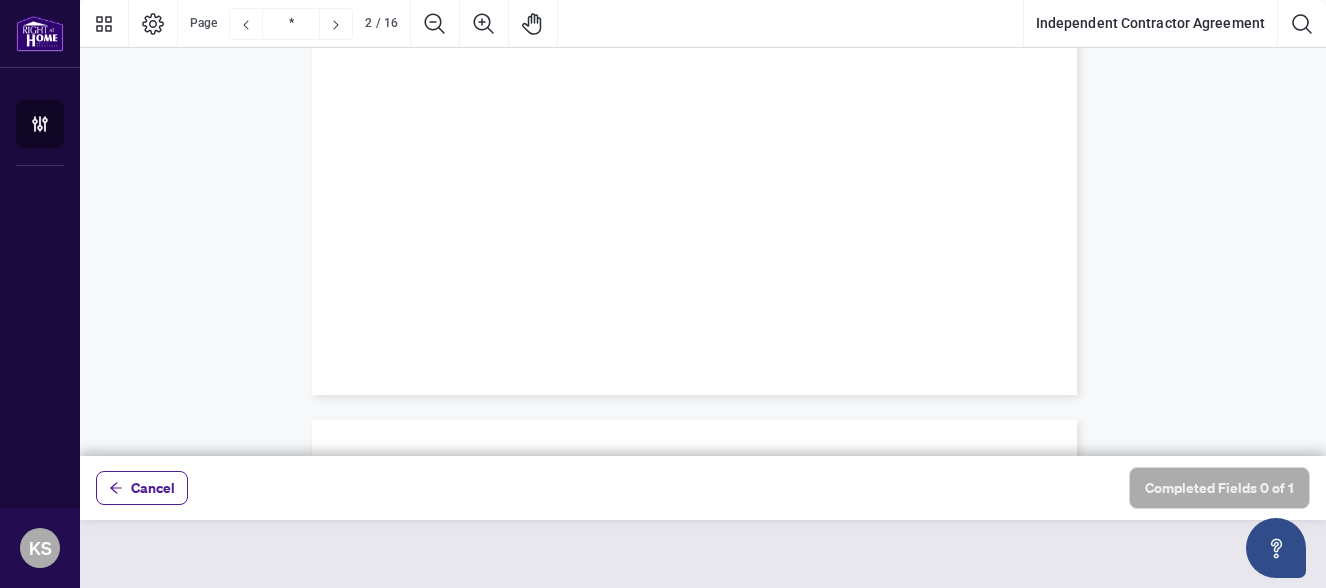 type on "*" 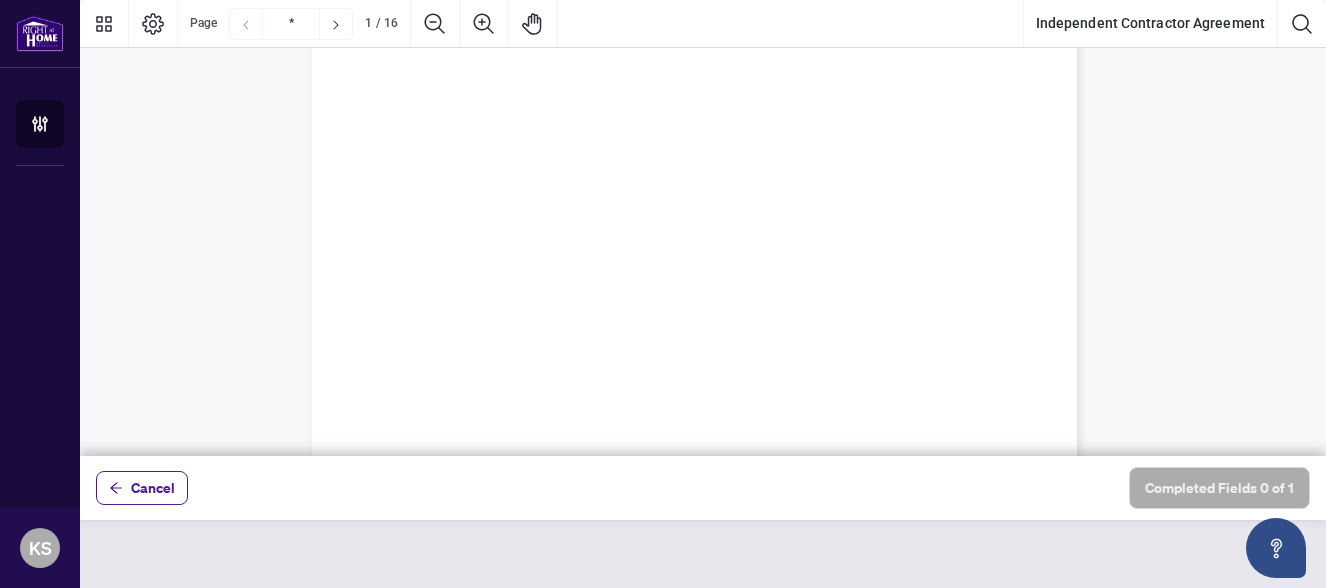 scroll, scrollTop: 0, scrollLeft: 0, axis: both 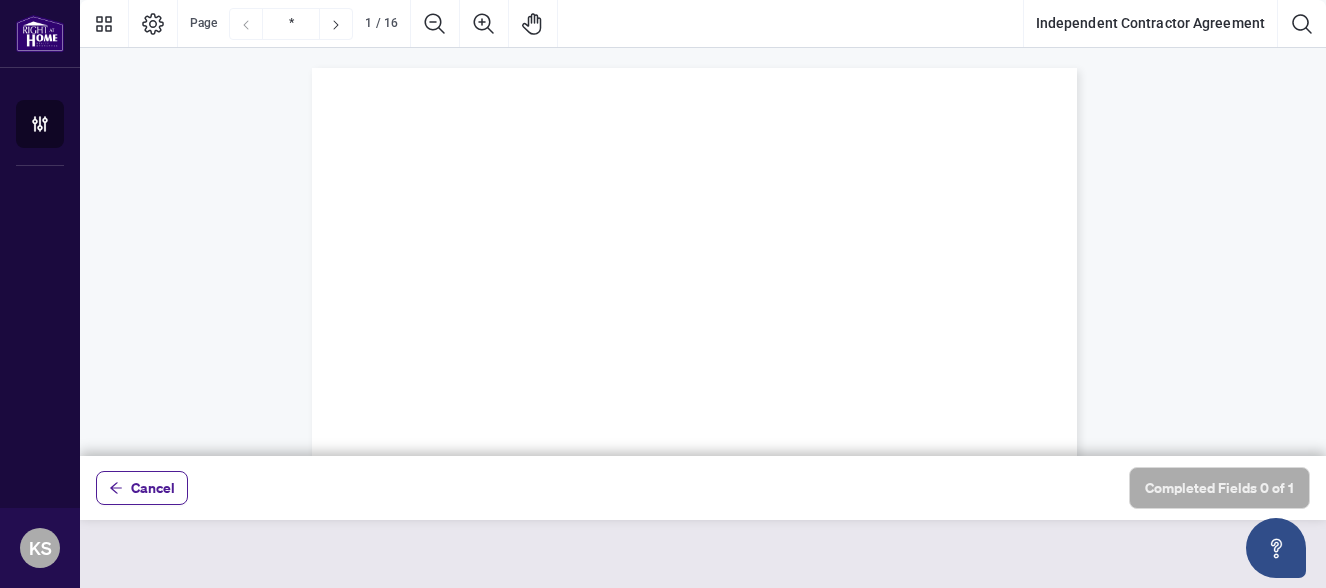 click 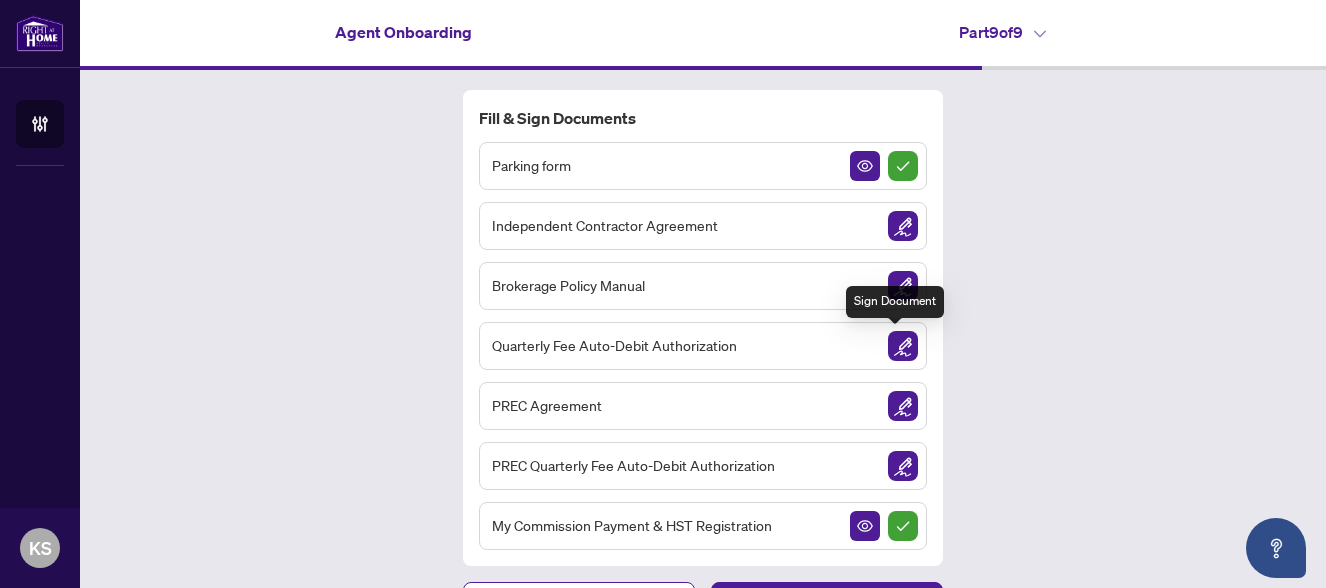 click at bounding box center (903, 346) 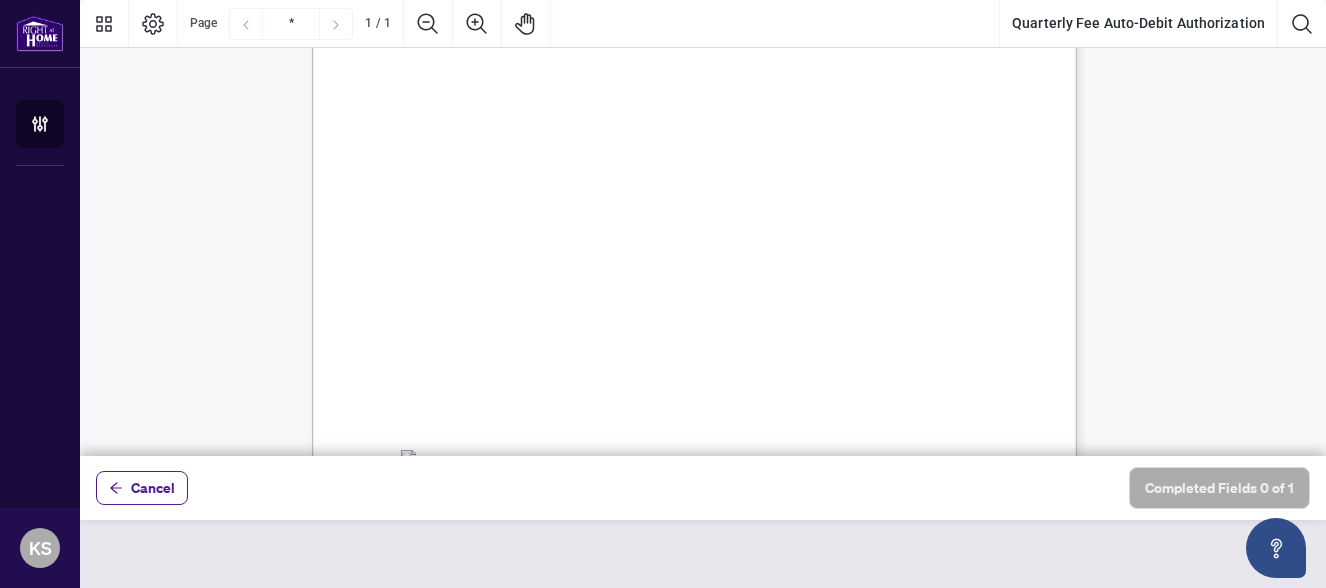 scroll, scrollTop: 0, scrollLeft: 0, axis: both 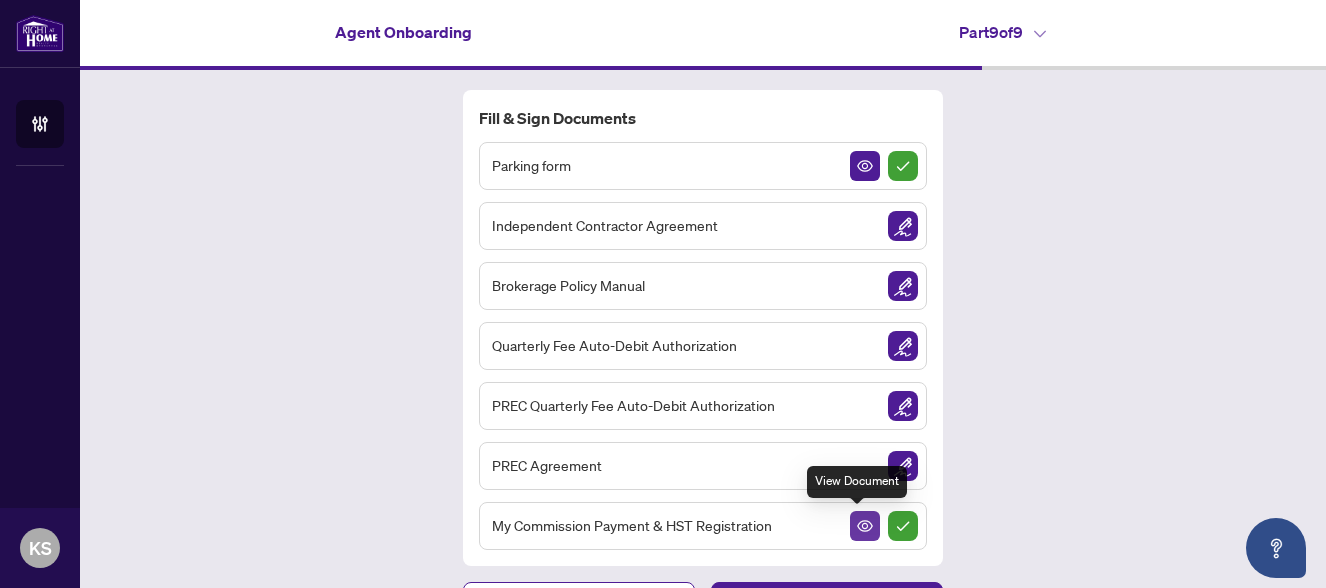 click 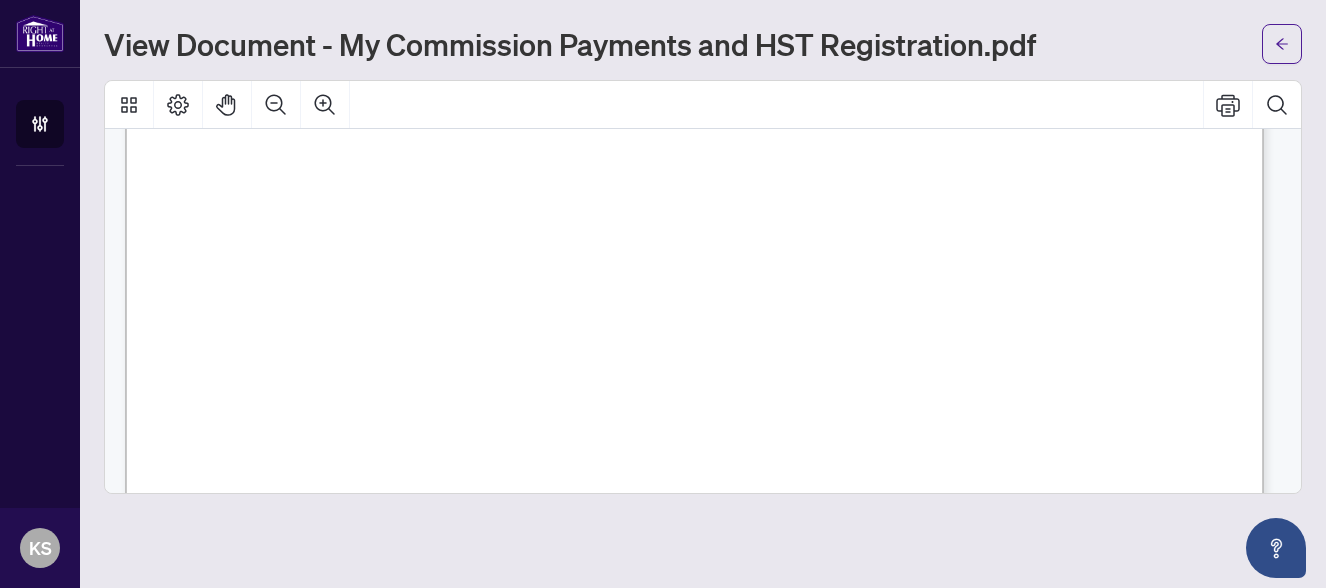 scroll, scrollTop: 440, scrollLeft: 0, axis: vertical 